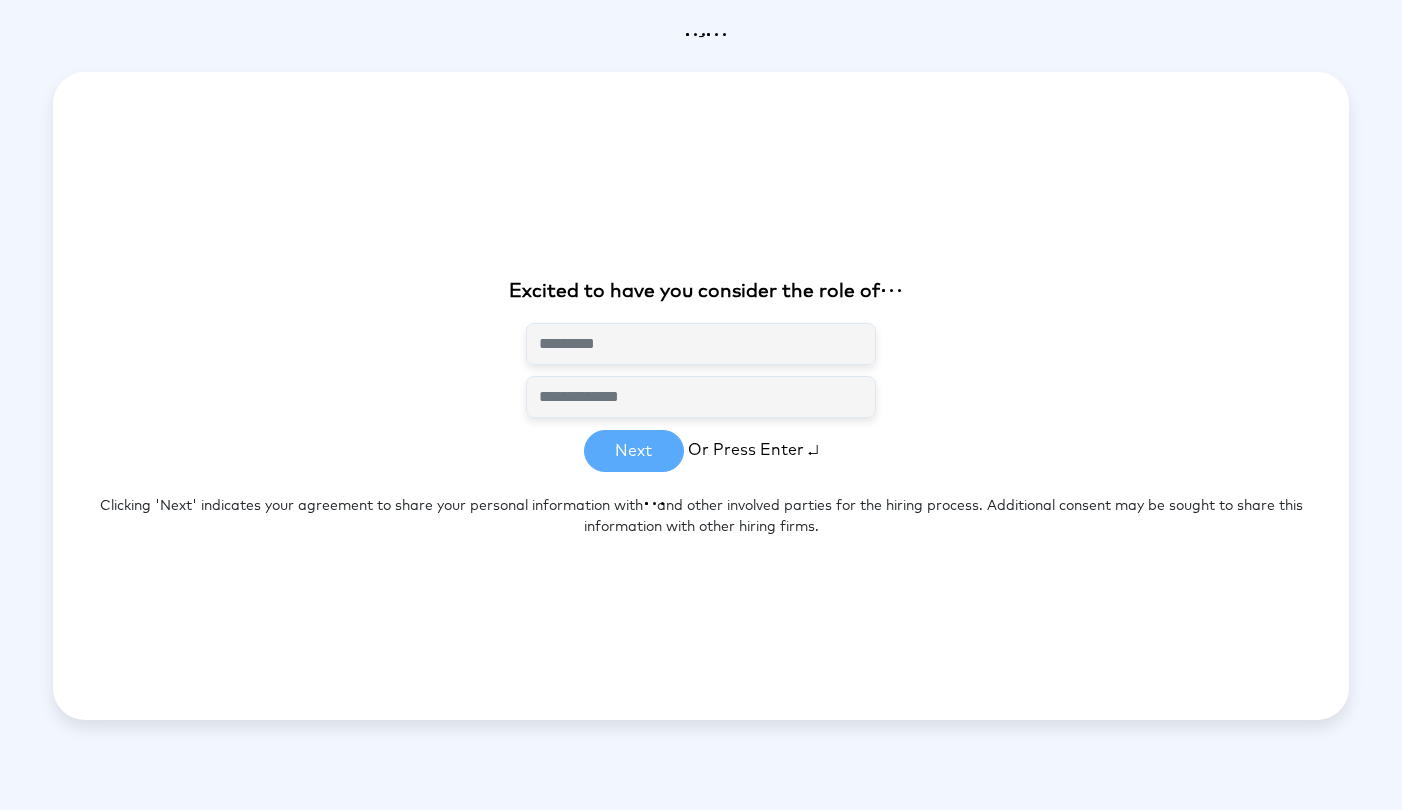 scroll, scrollTop: 0, scrollLeft: 0, axis: both 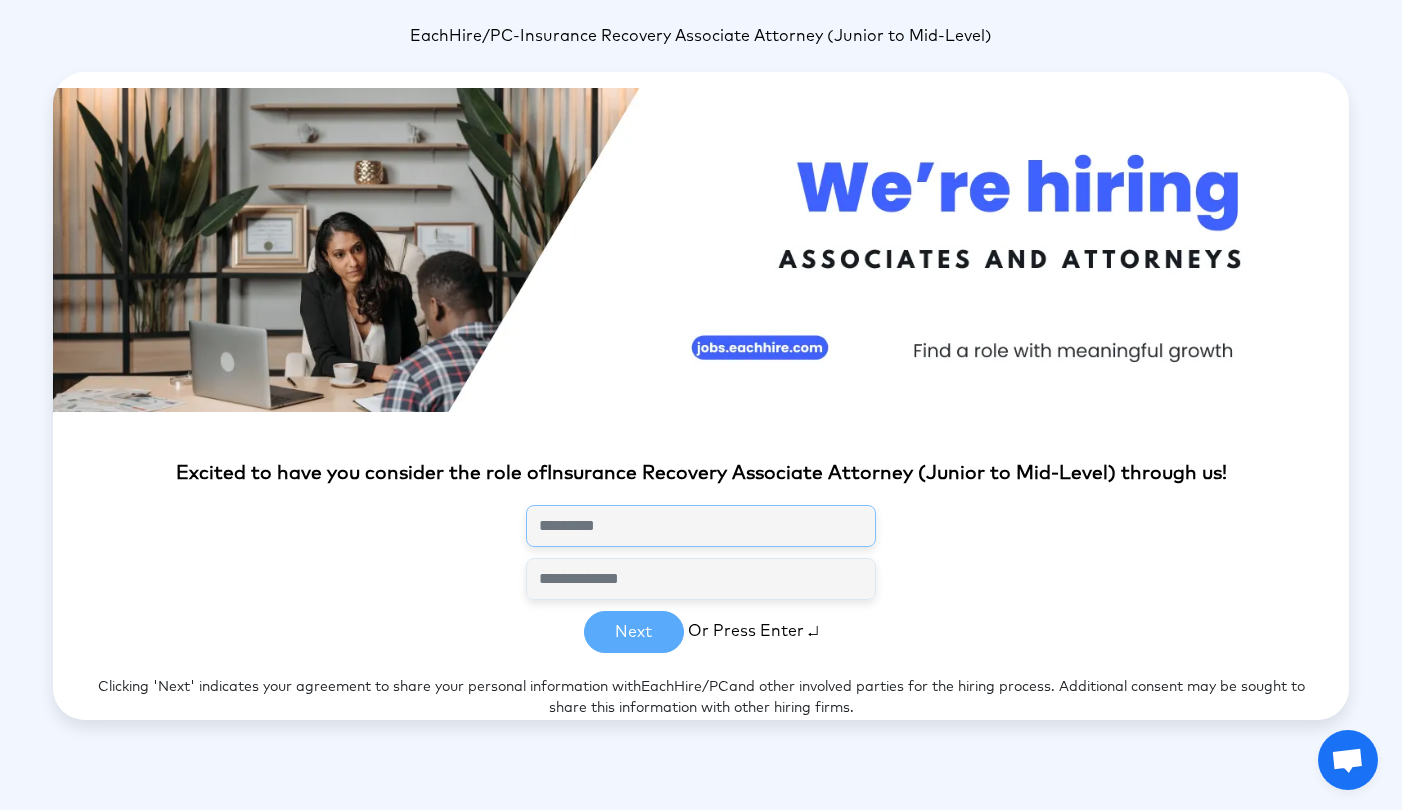 click at bounding box center (701, 526) 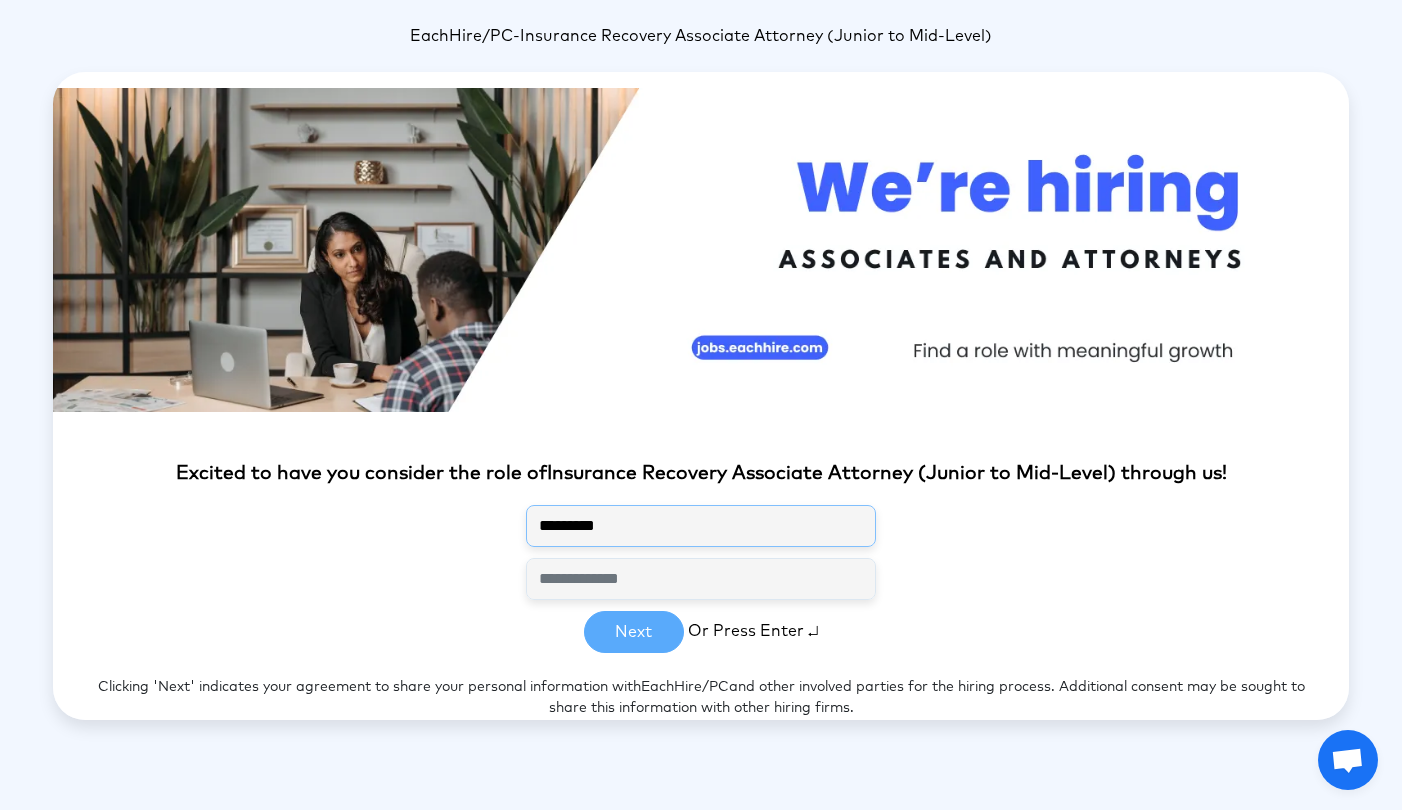 type on "*********" 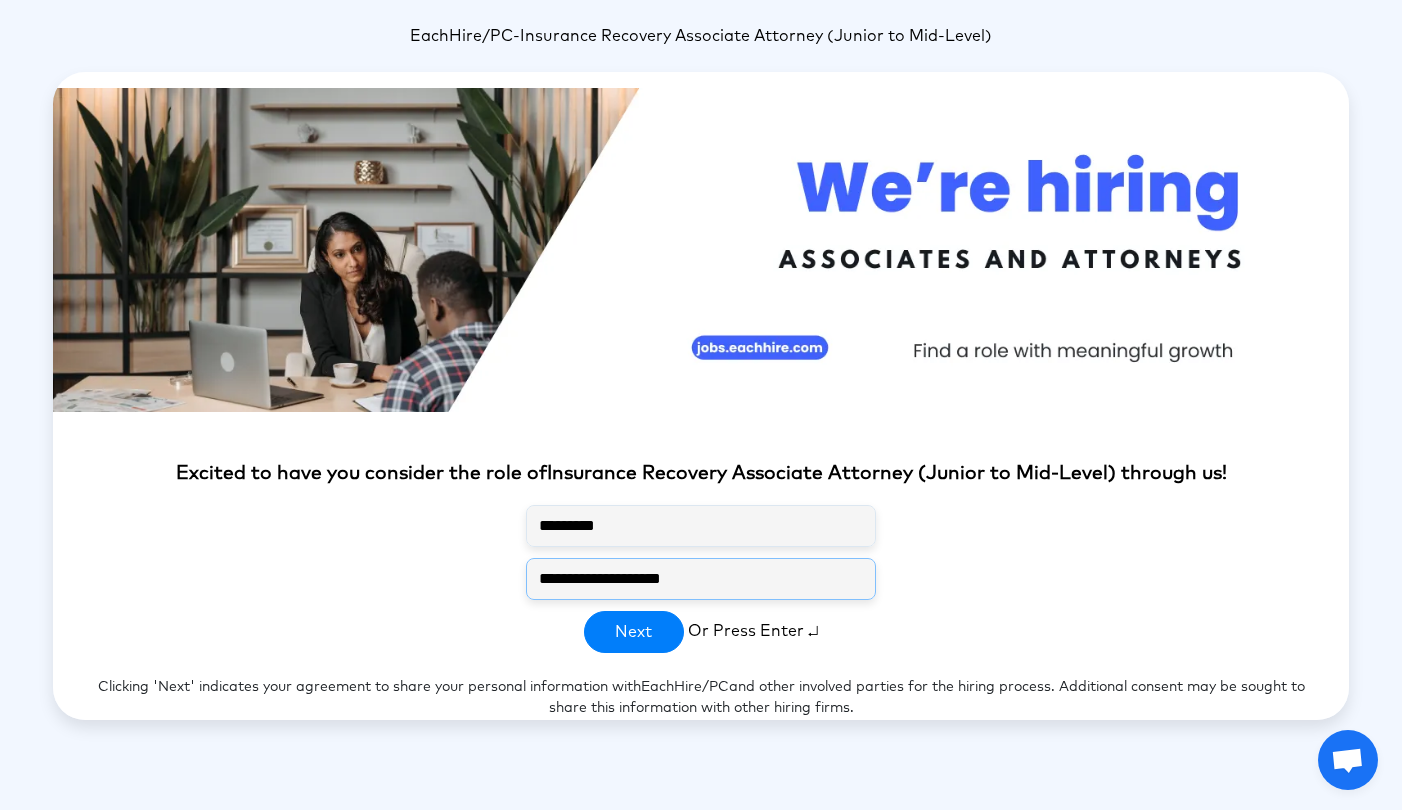 type on "**********" 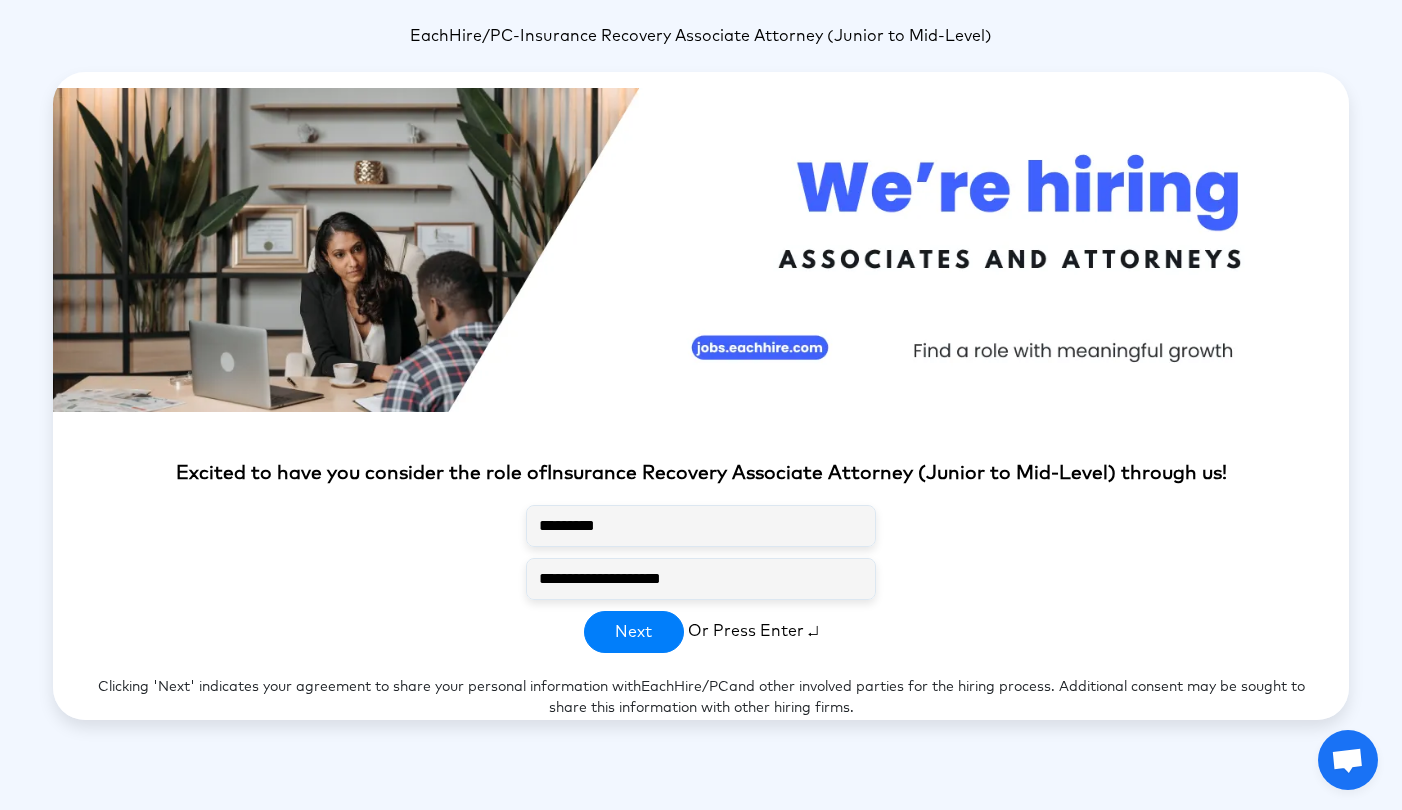 click on "**********" at bounding box center (701, 579) 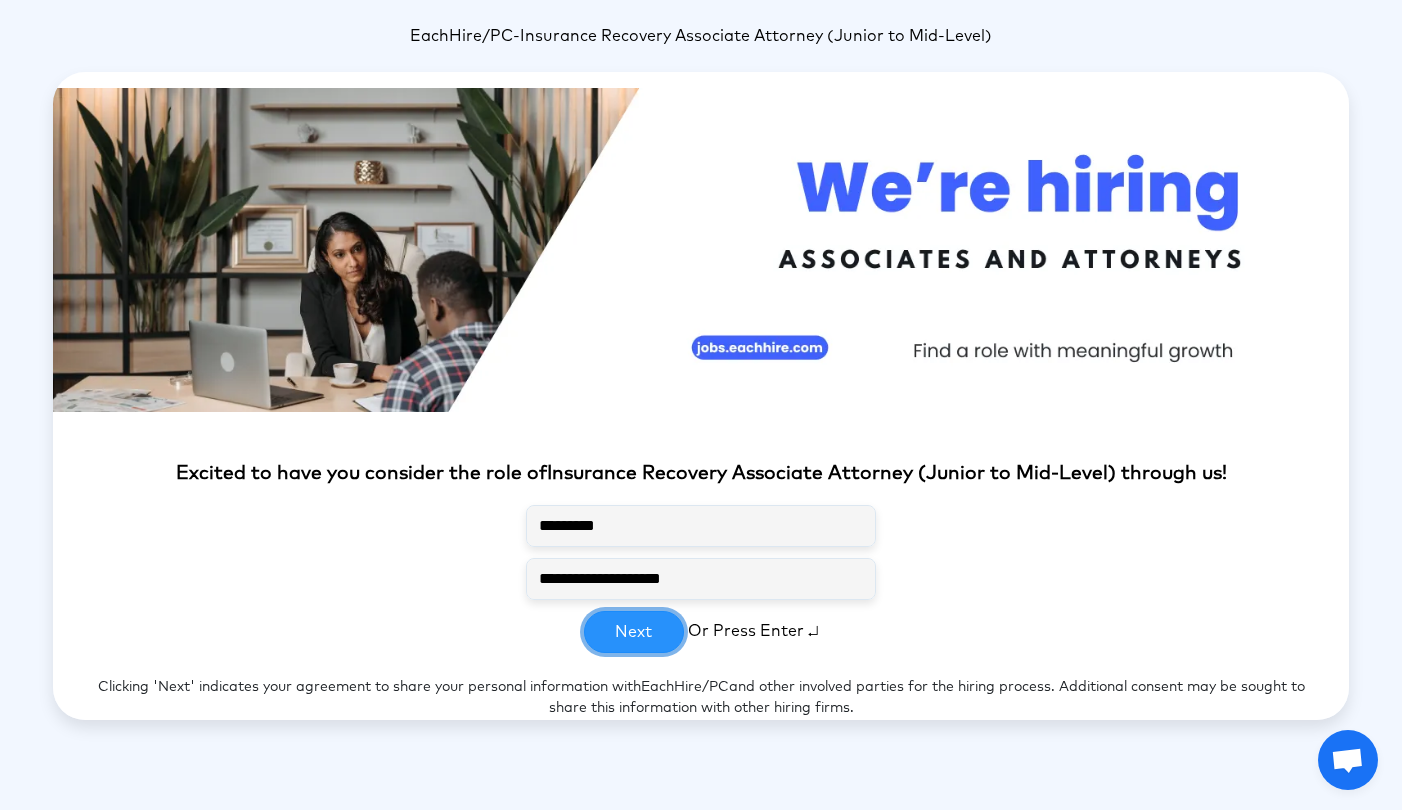 click on "Next" at bounding box center (634, 632) 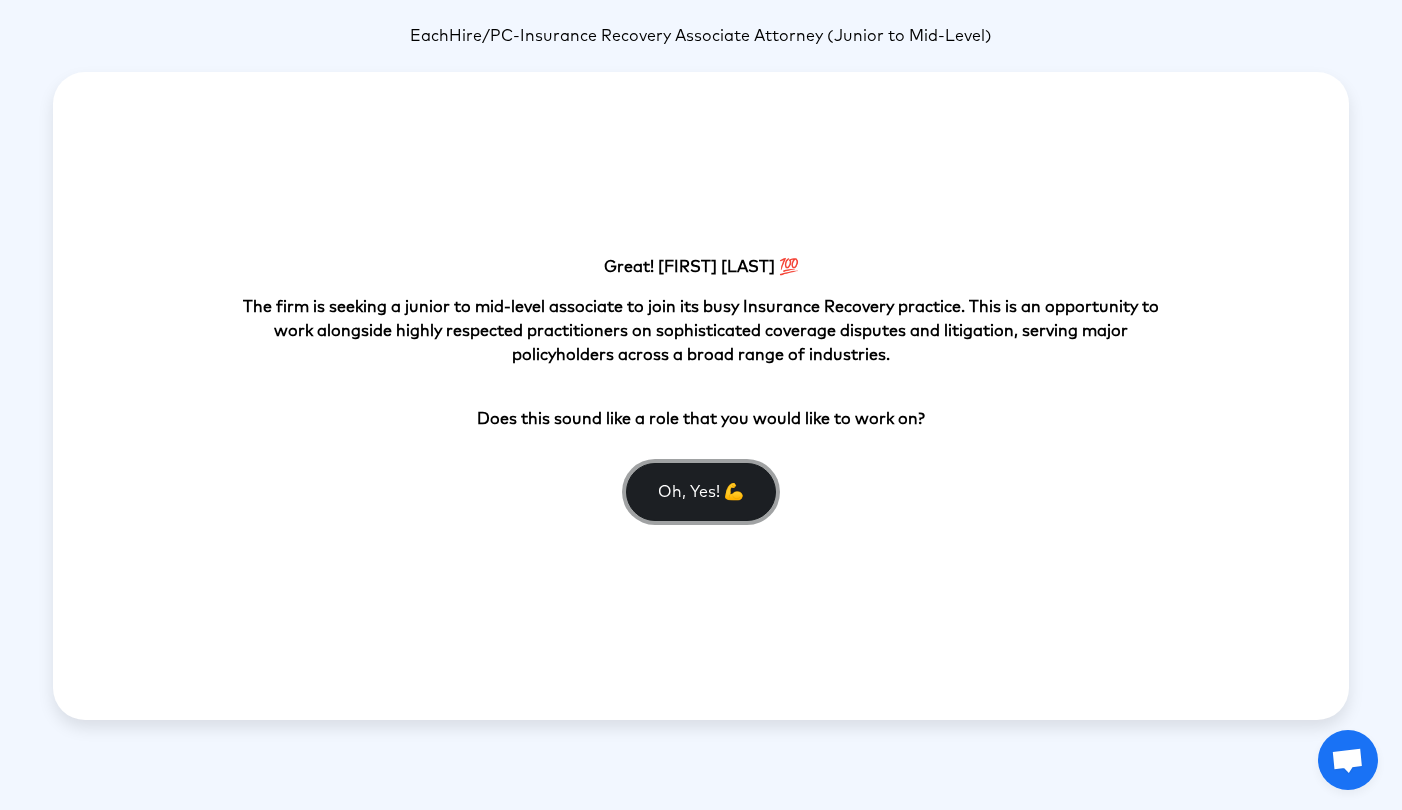 click on "Oh, Yes! 💪" at bounding box center [701, 492] 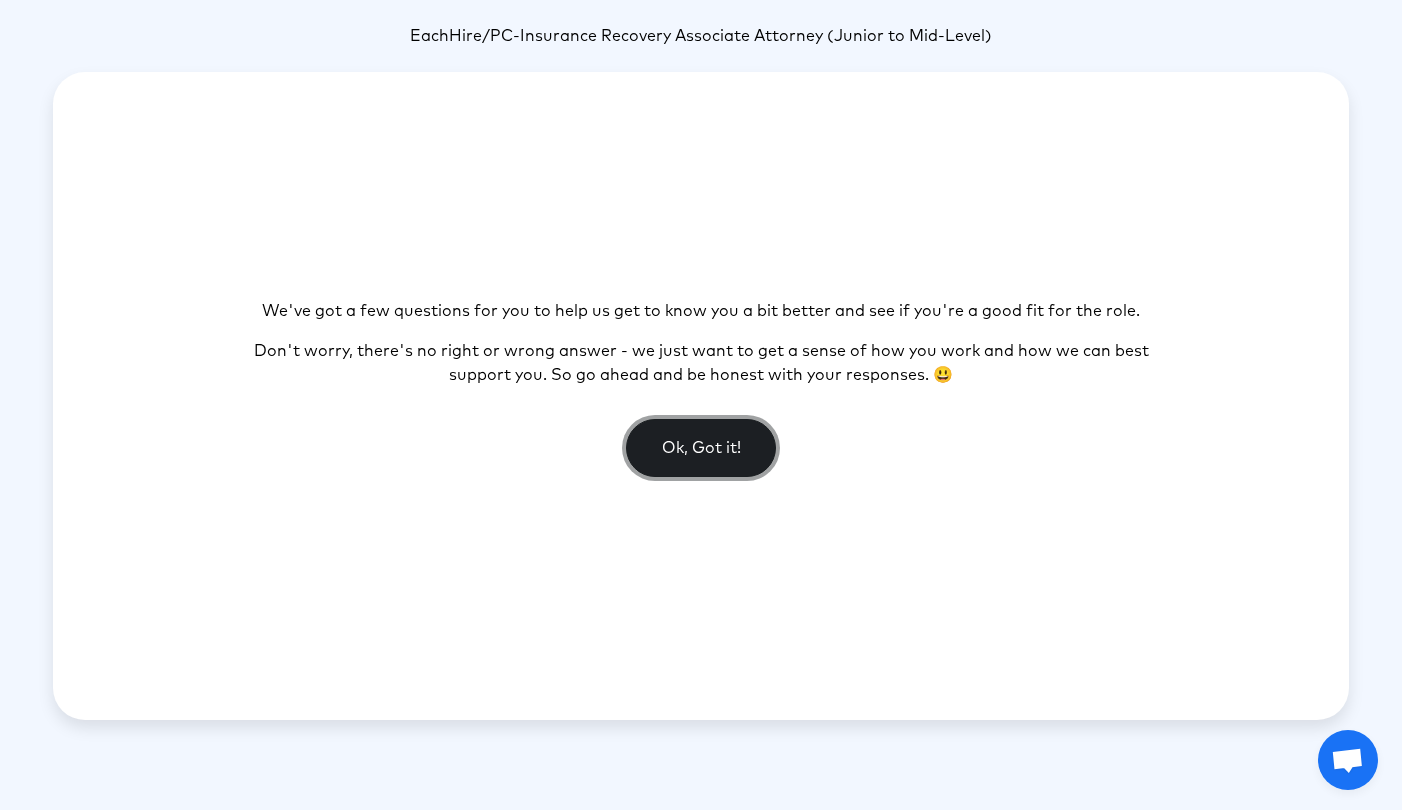 click on "Ok, Got it!" at bounding box center [701, 448] 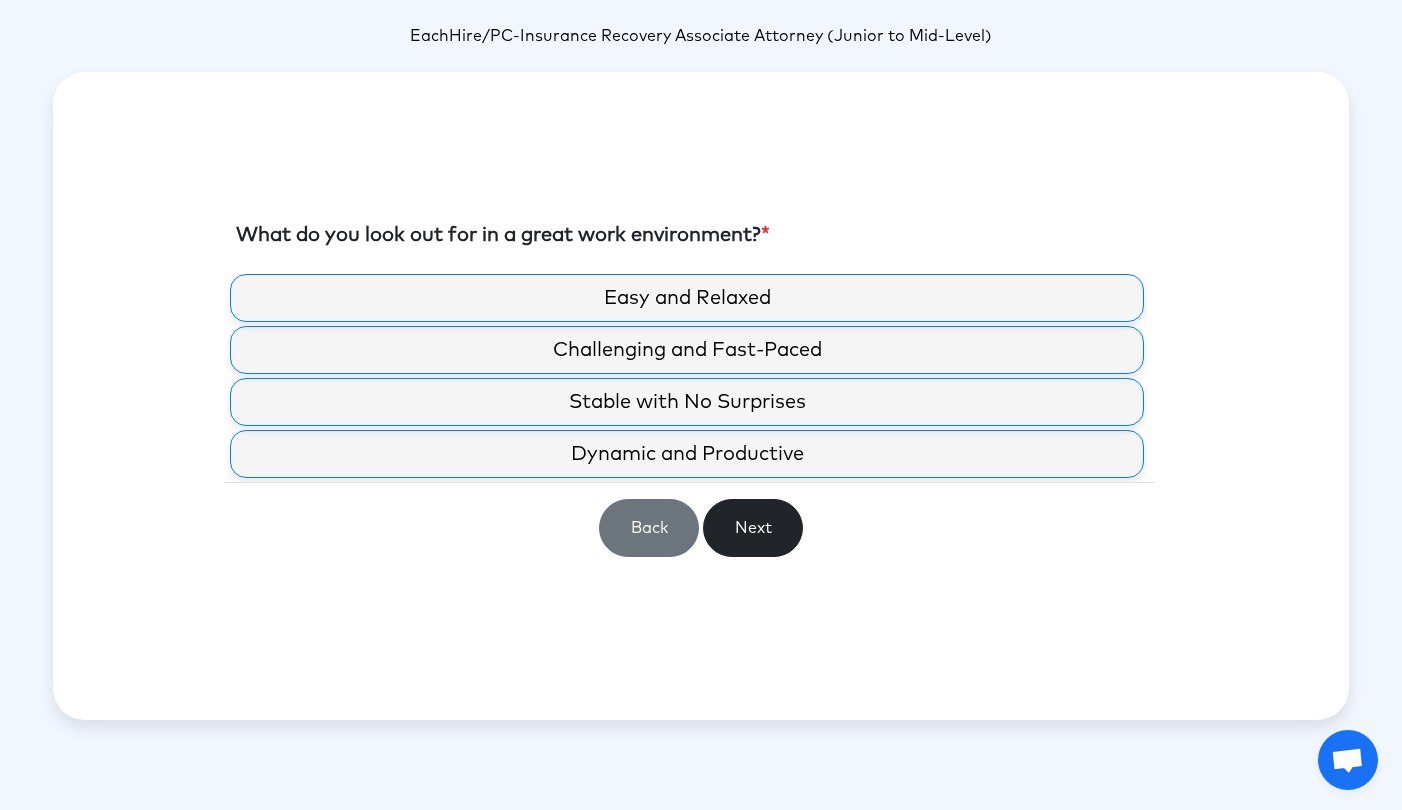 click on "Dynamic and Productive" at bounding box center [687, 454] 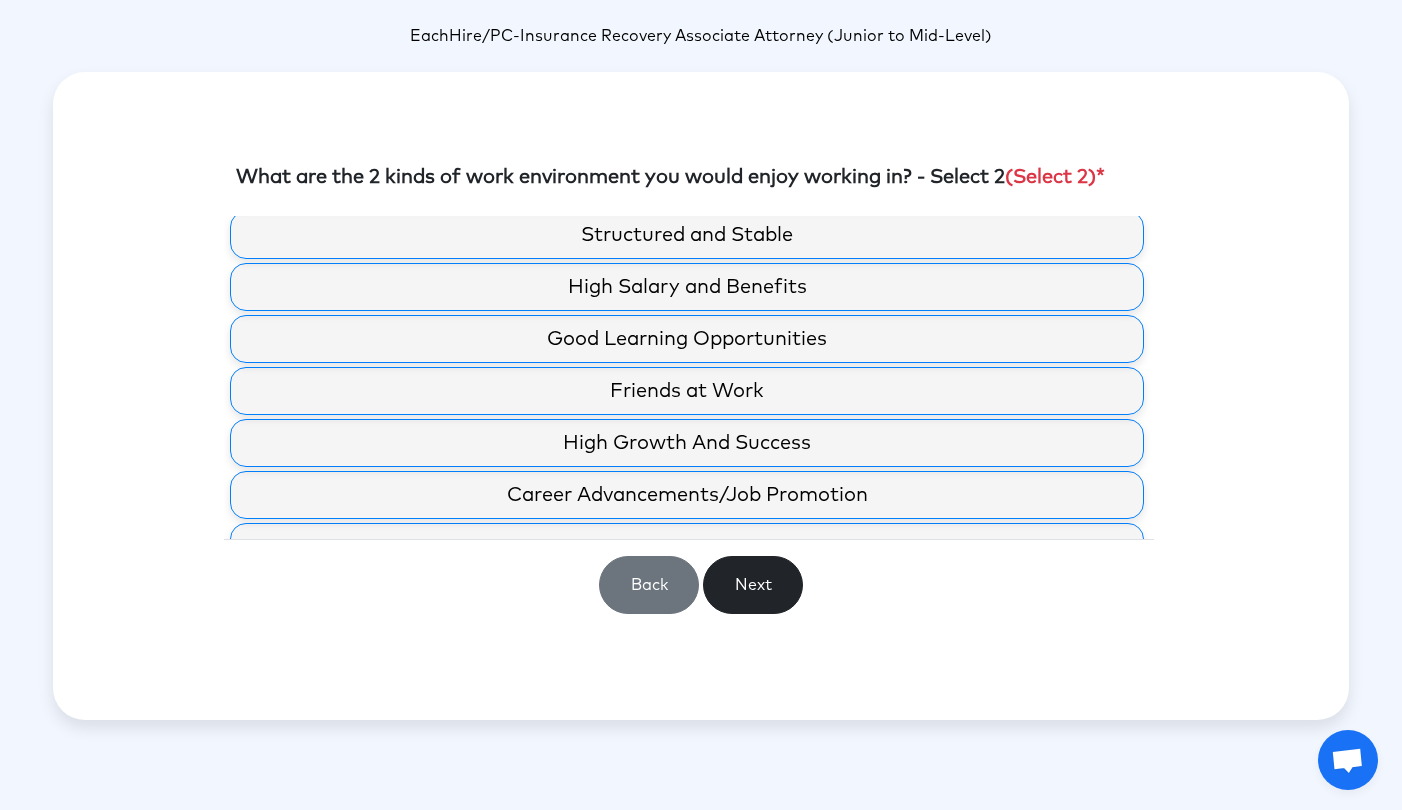 scroll, scrollTop: 93, scrollLeft: 0, axis: vertical 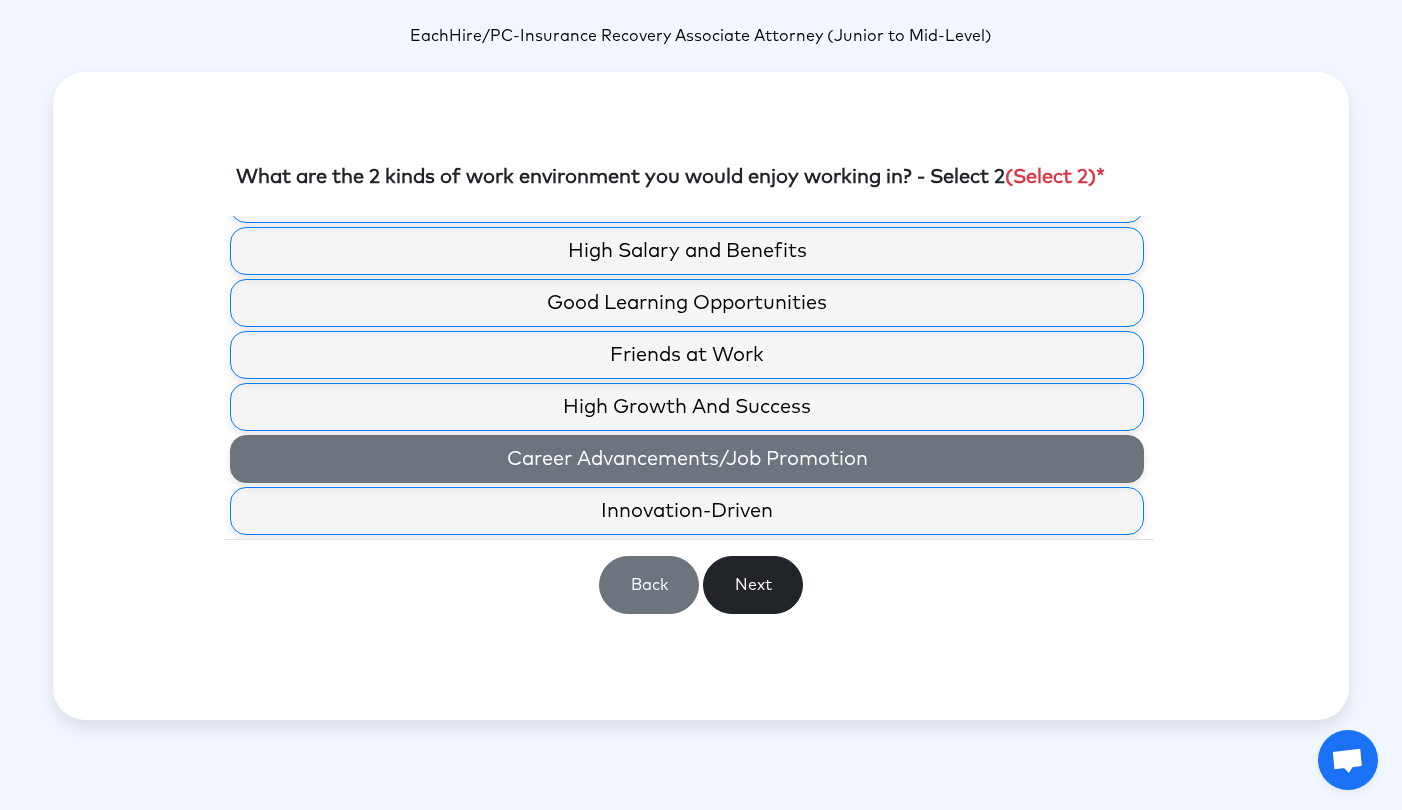 click on "Career Advancements/Job Promotion" at bounding box center (687, 459) 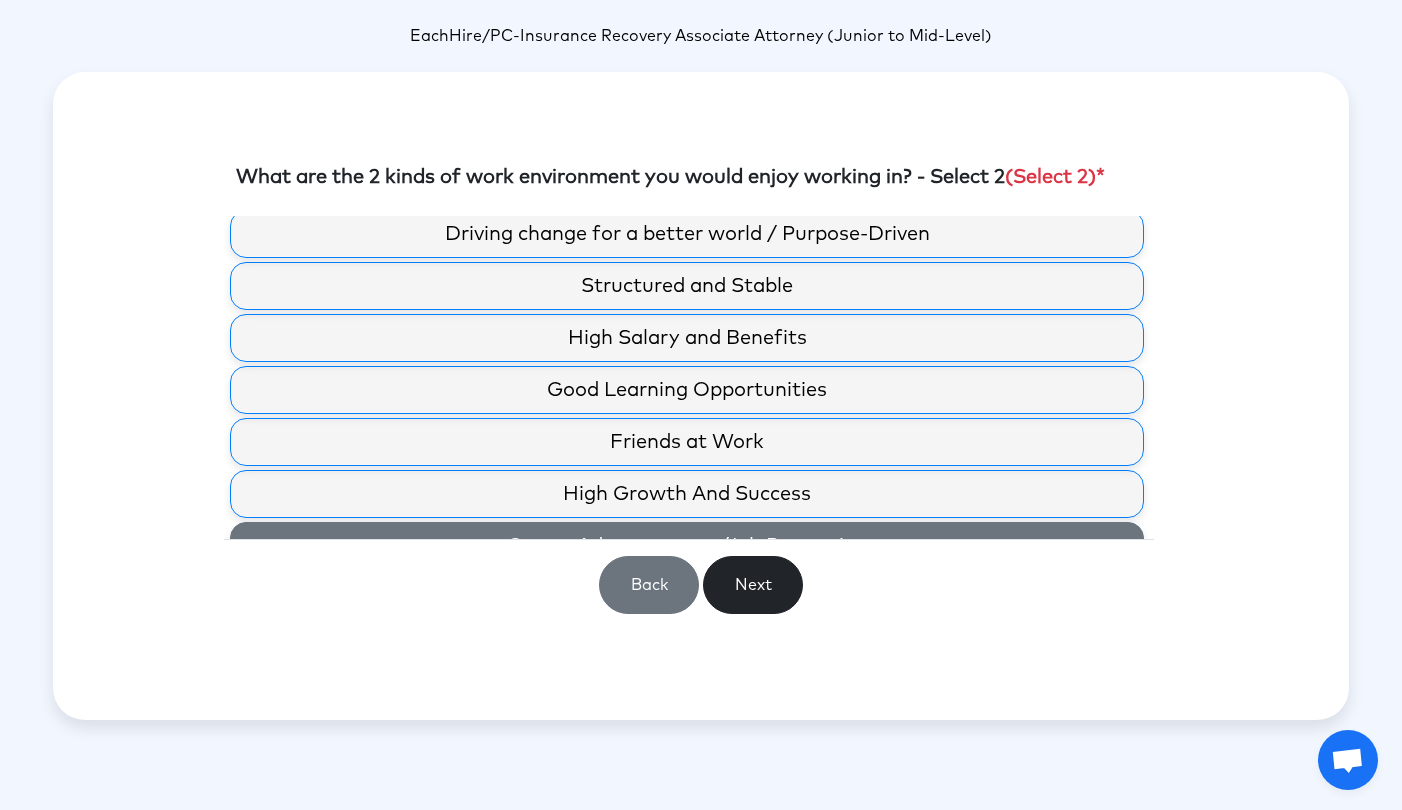 scroll, scrollTop: 0, scrollLeft: 0, axis: both 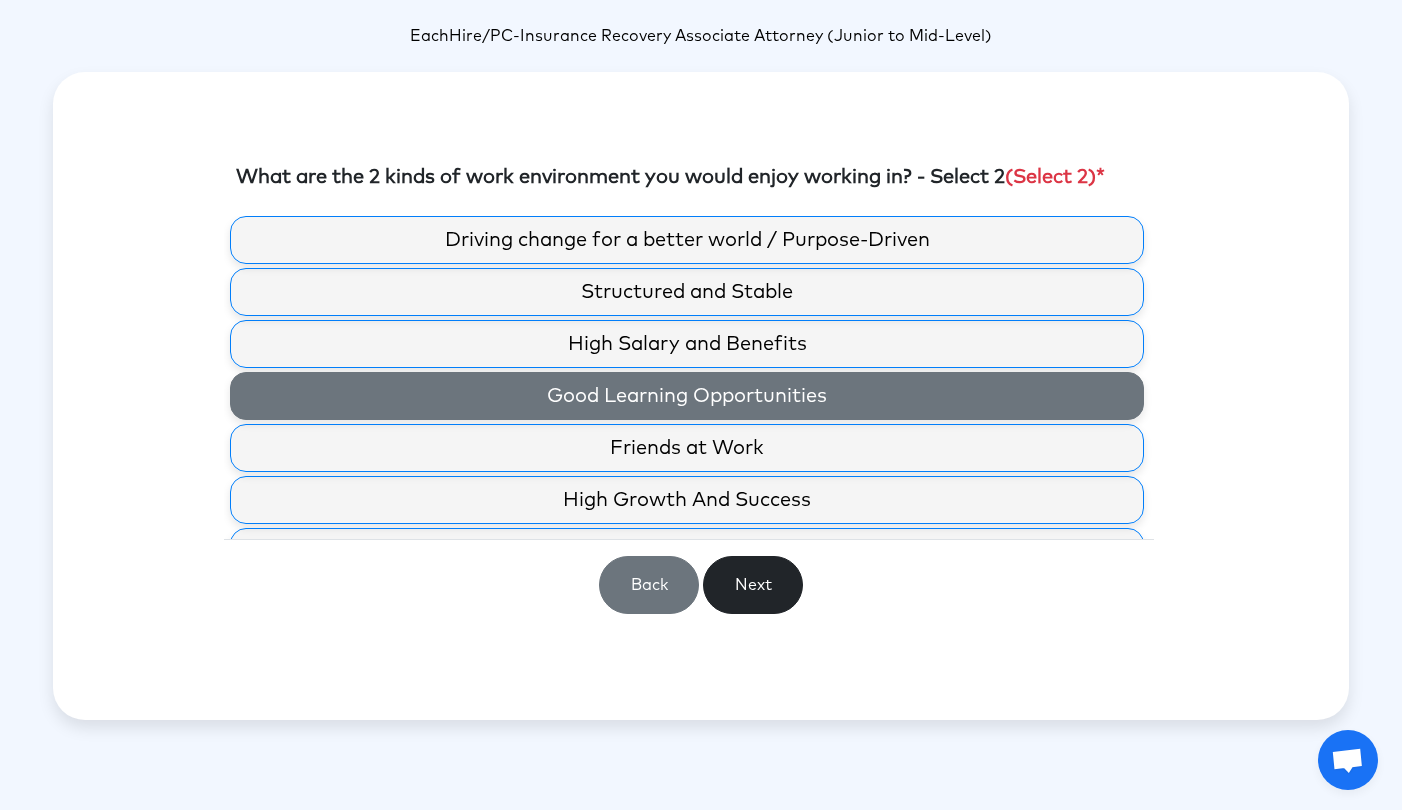 click on "Good Learning Opportunities" at bounding box center (687, 396) 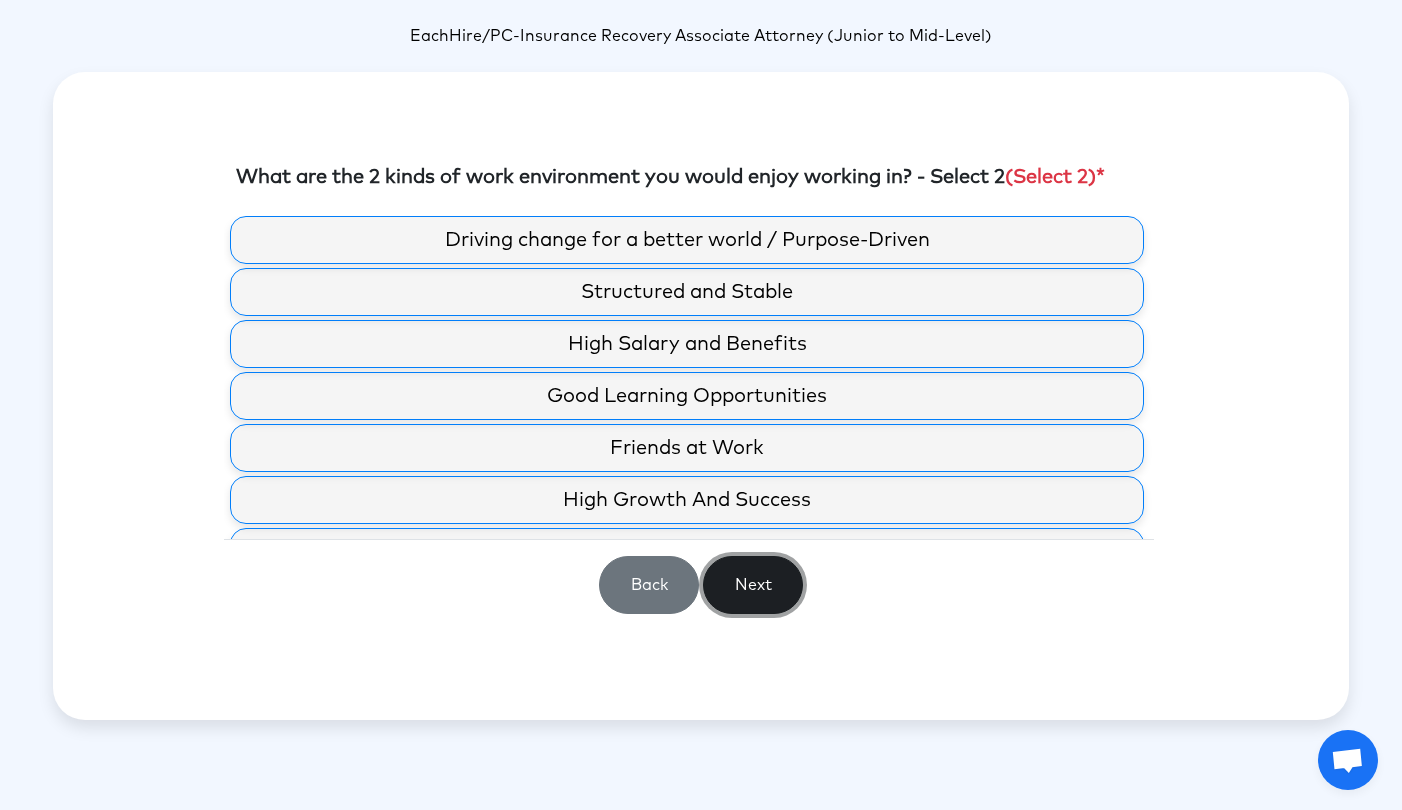 click on "Next" at bounding box center (753, 585) 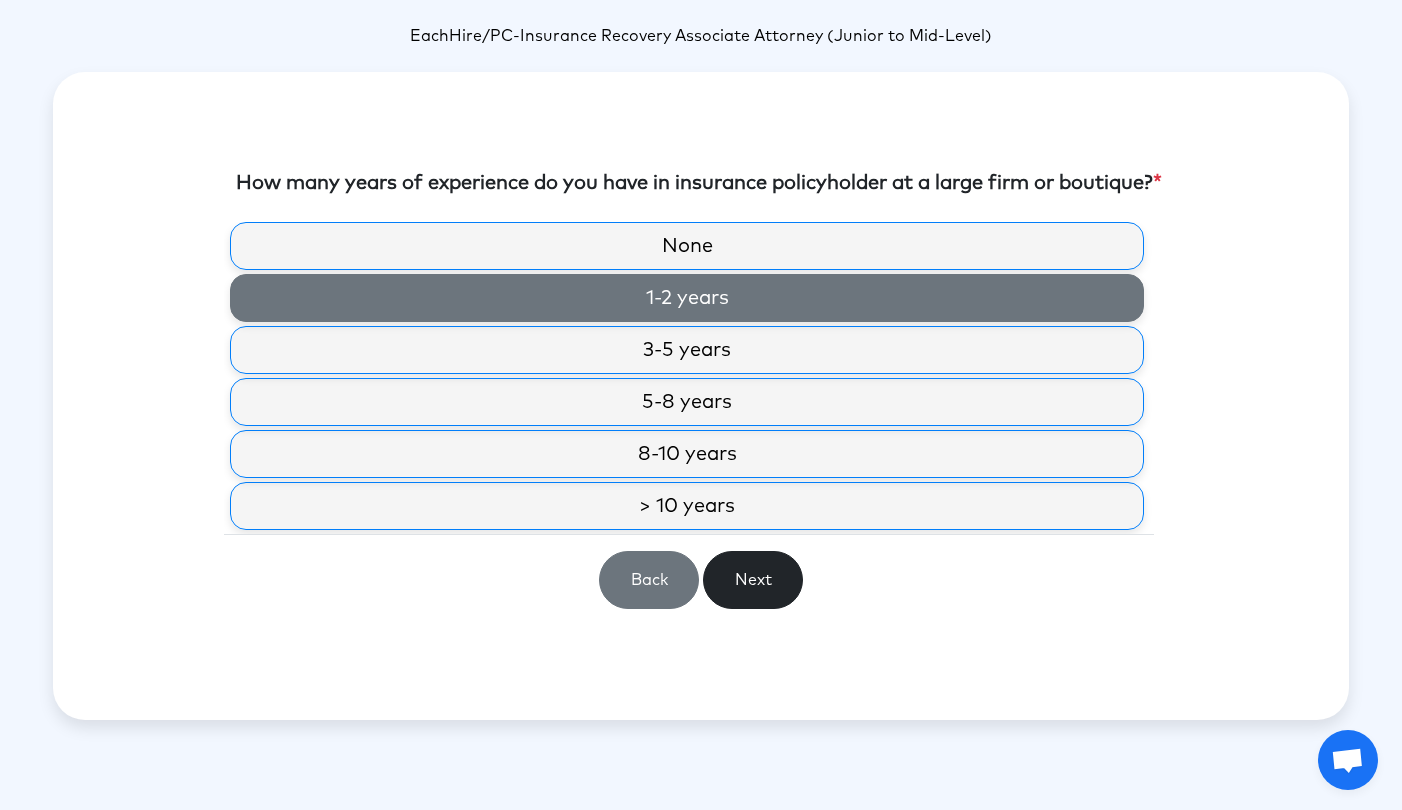 click on "1-2 years" at bounding box center (687, 298) 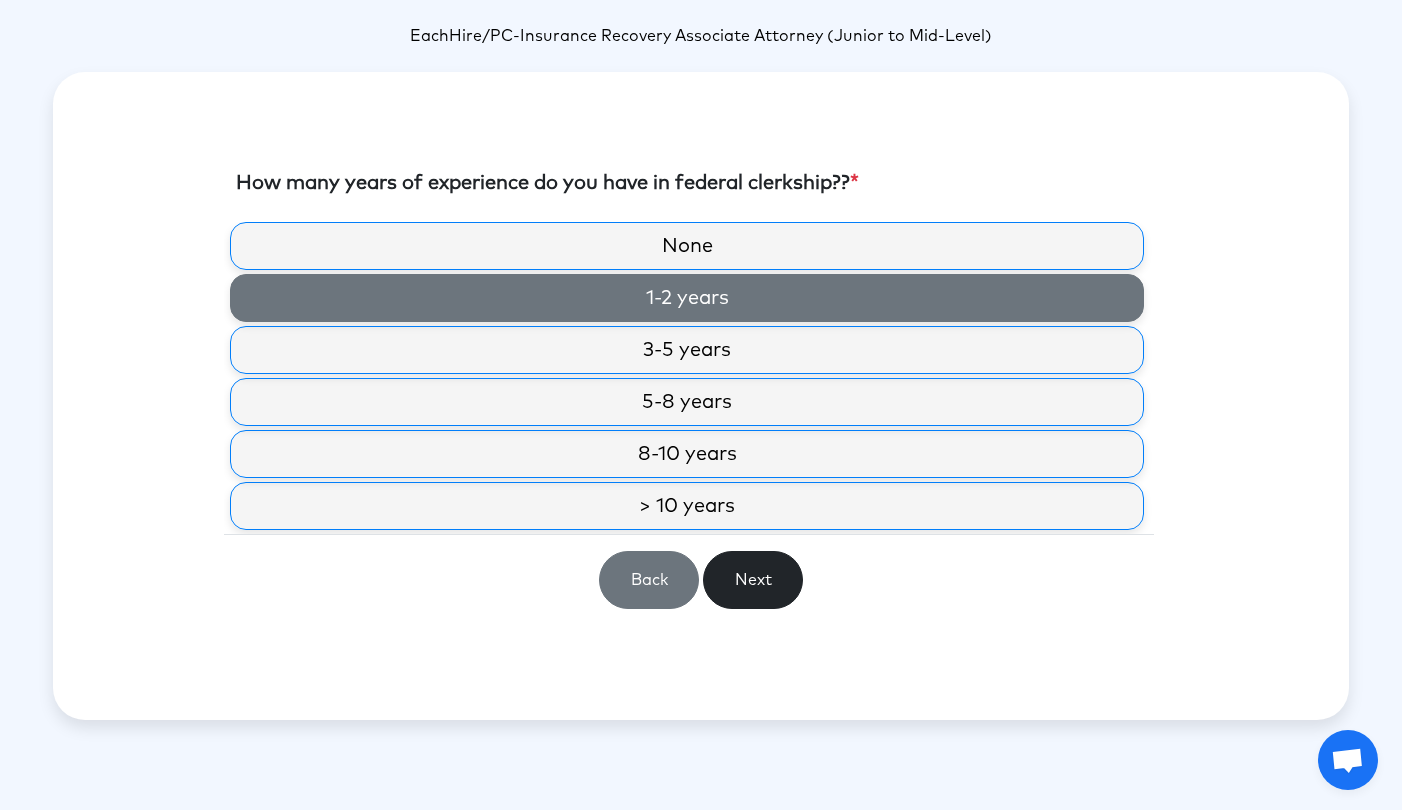 click on "1-2 years" at bounding box center (687, 298) 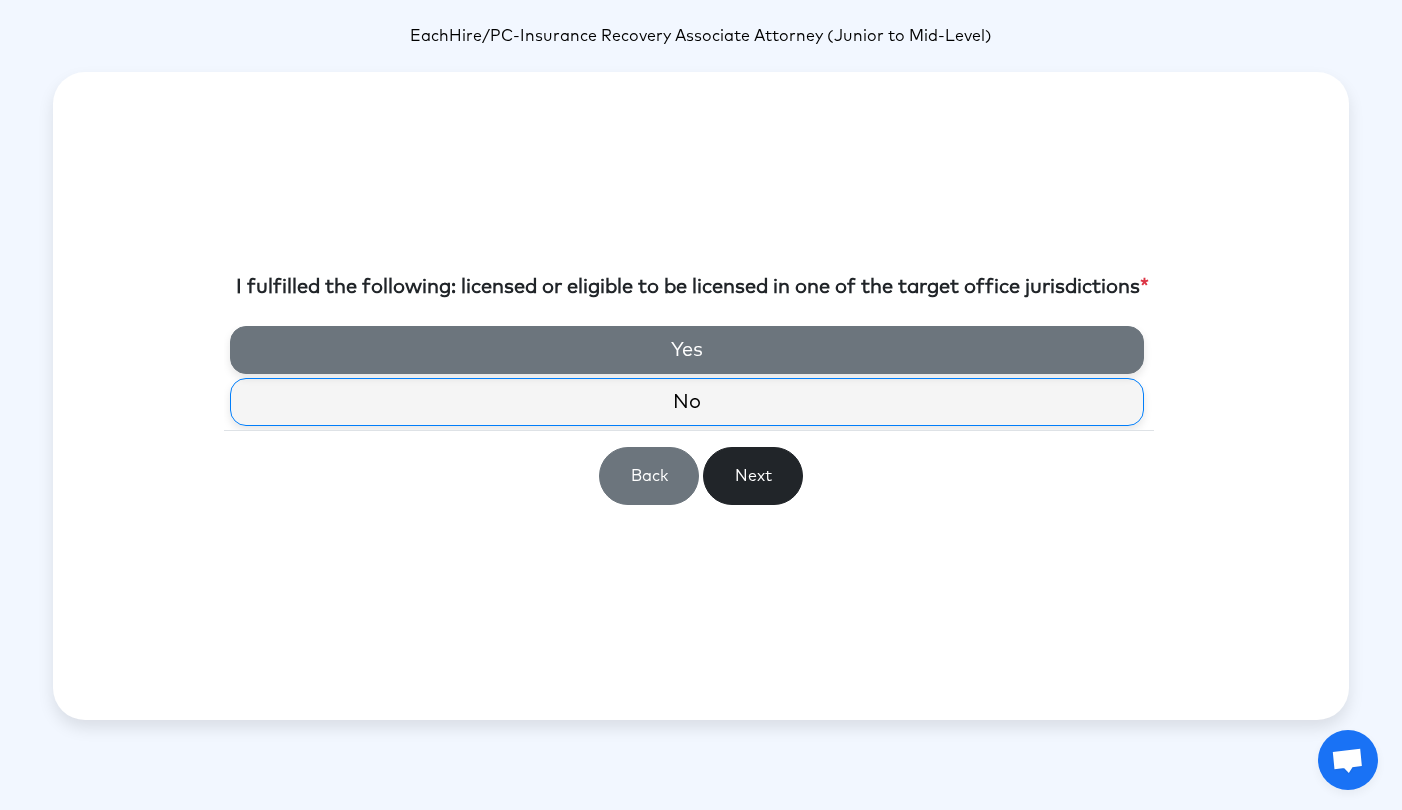 click on "Yes" at bounding box center [687, 350] 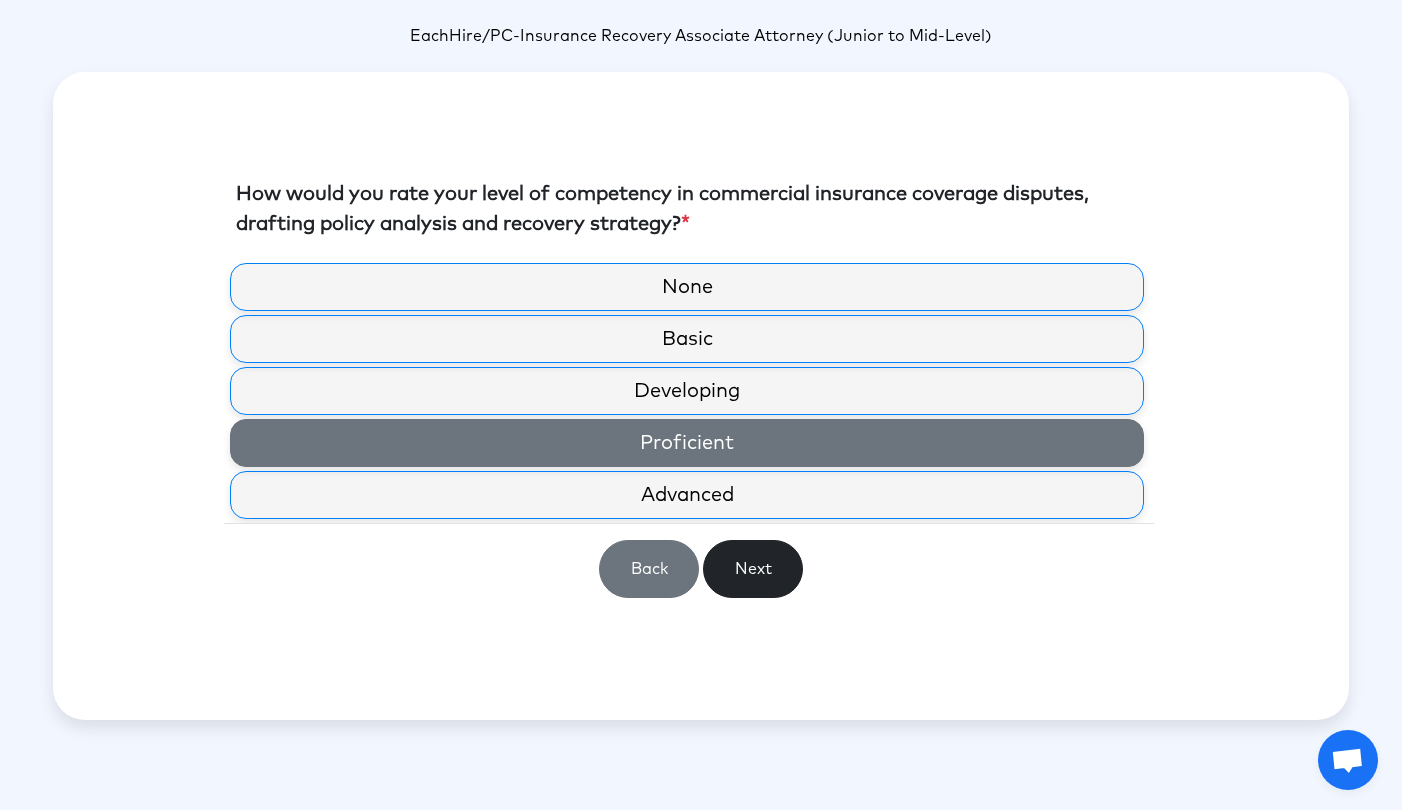 click on "Proficient" at bounding box center (687, 443) 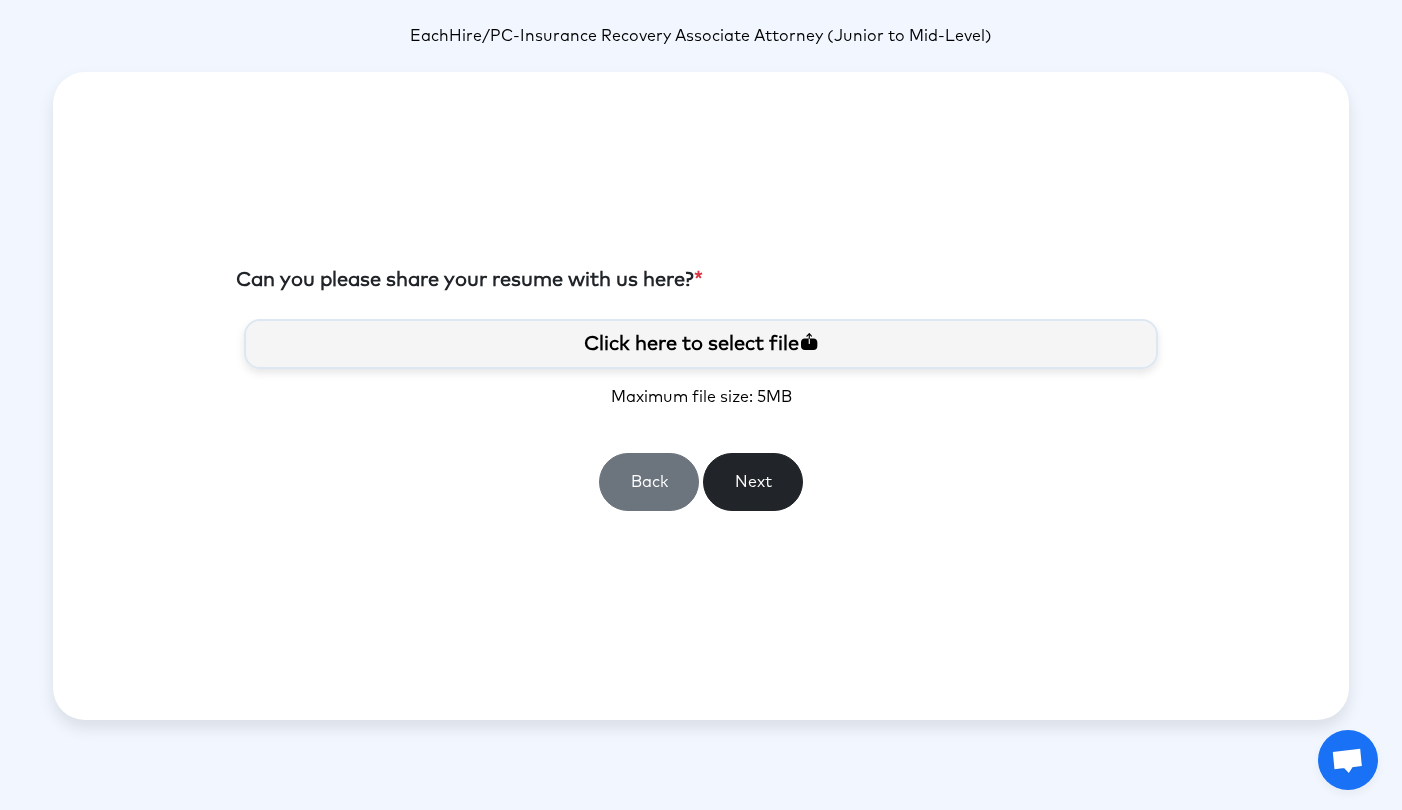 click on "Click here to select file" at bounding box center (701, 344) 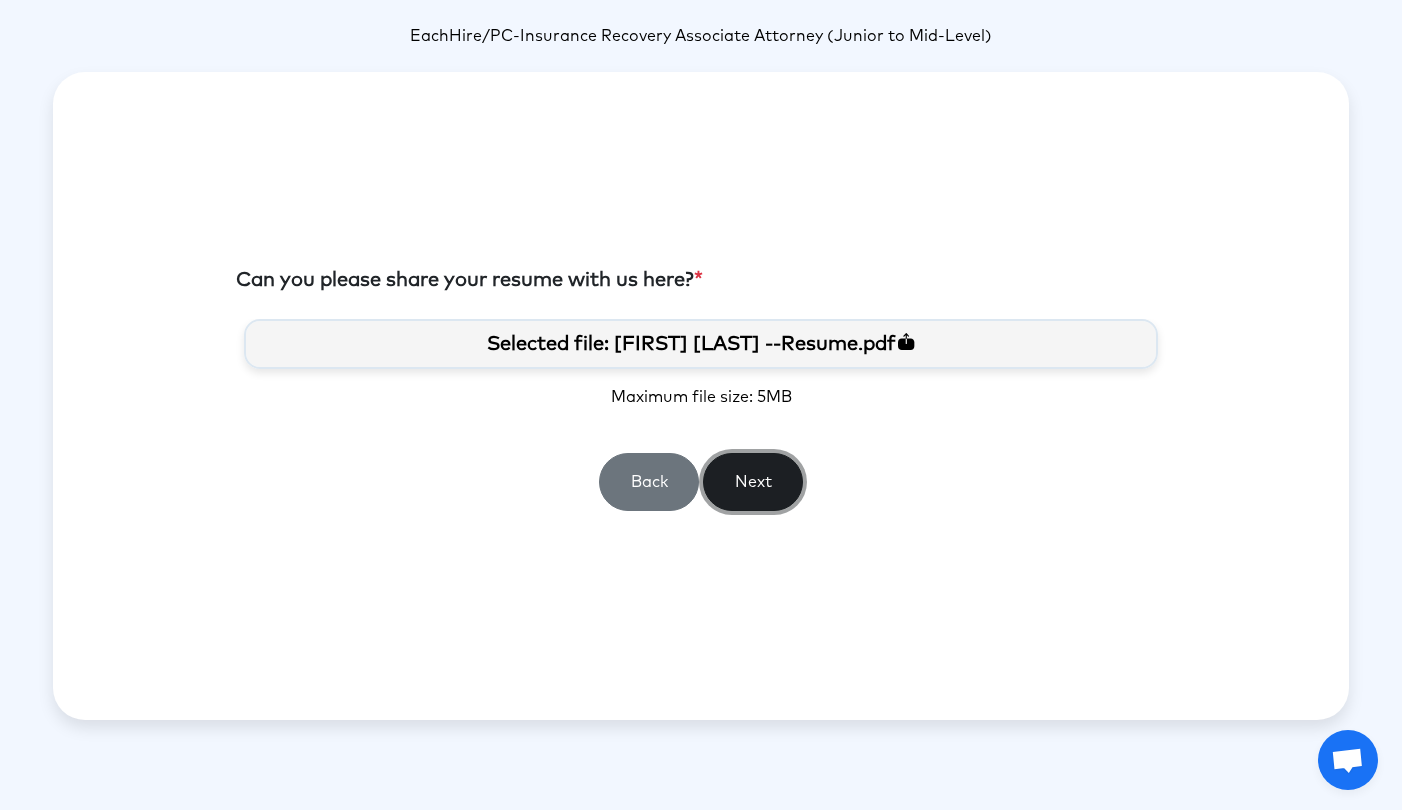 click on "Next" at bounding box center (753, 482) 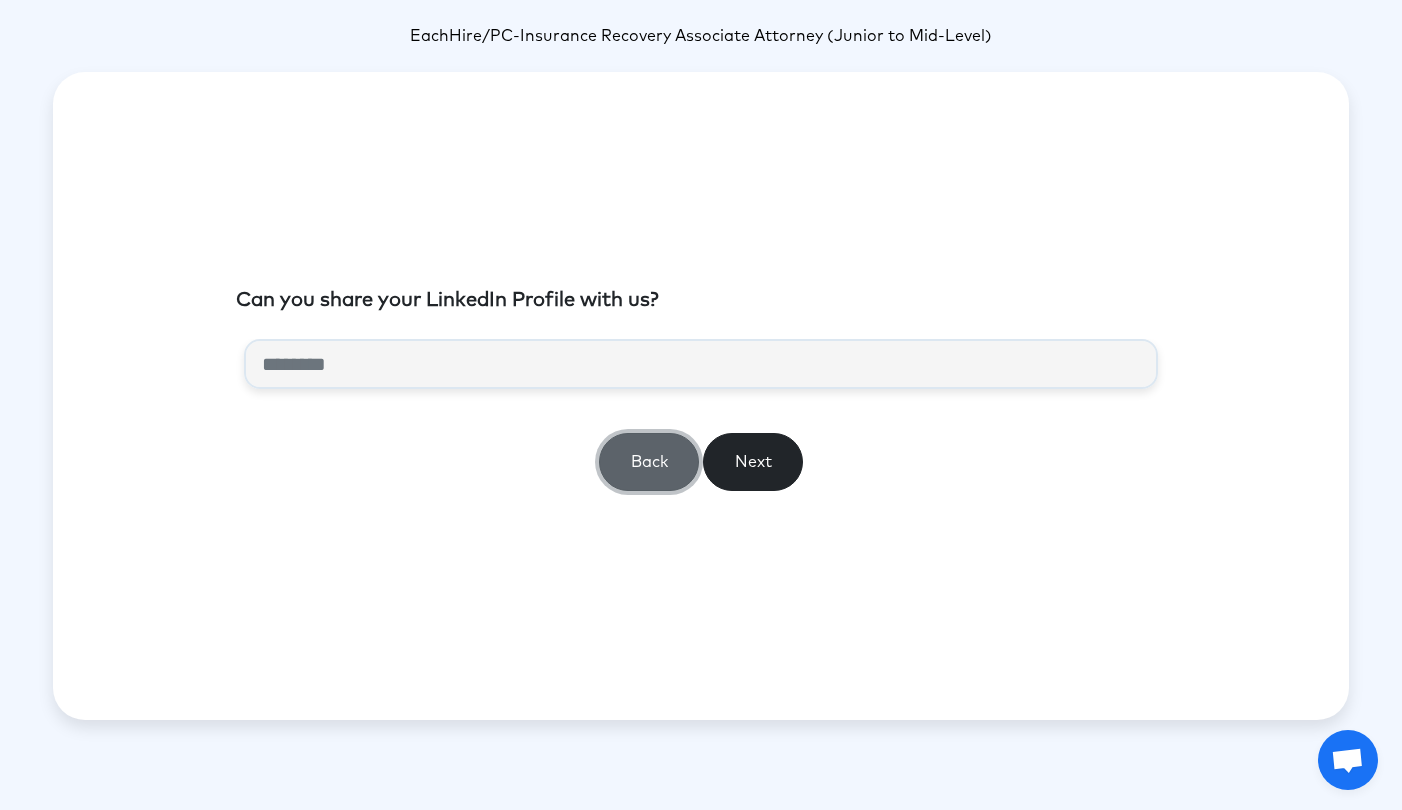 click on "Back" at bounding box center (649, 462) 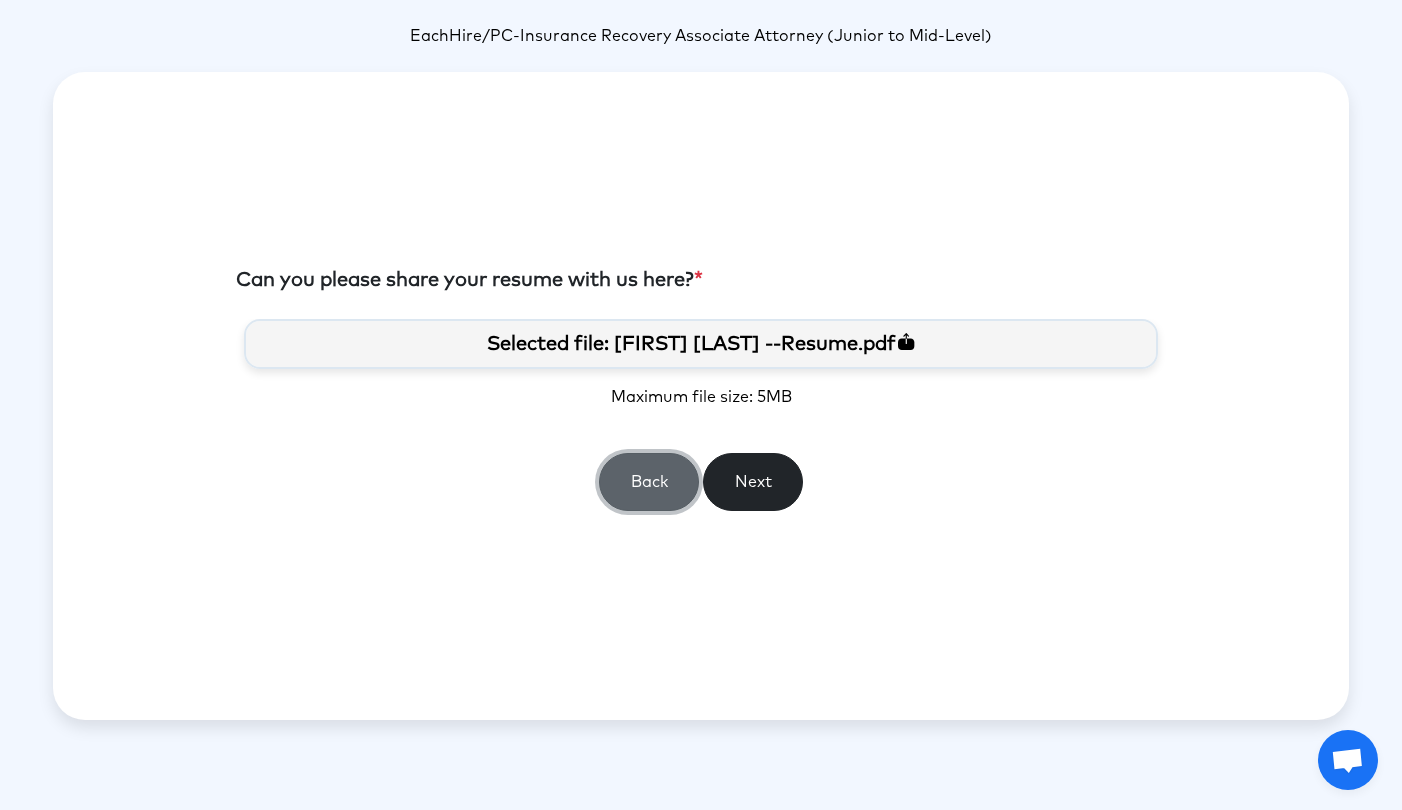 click on "Back" at bounding box center (649, 482) 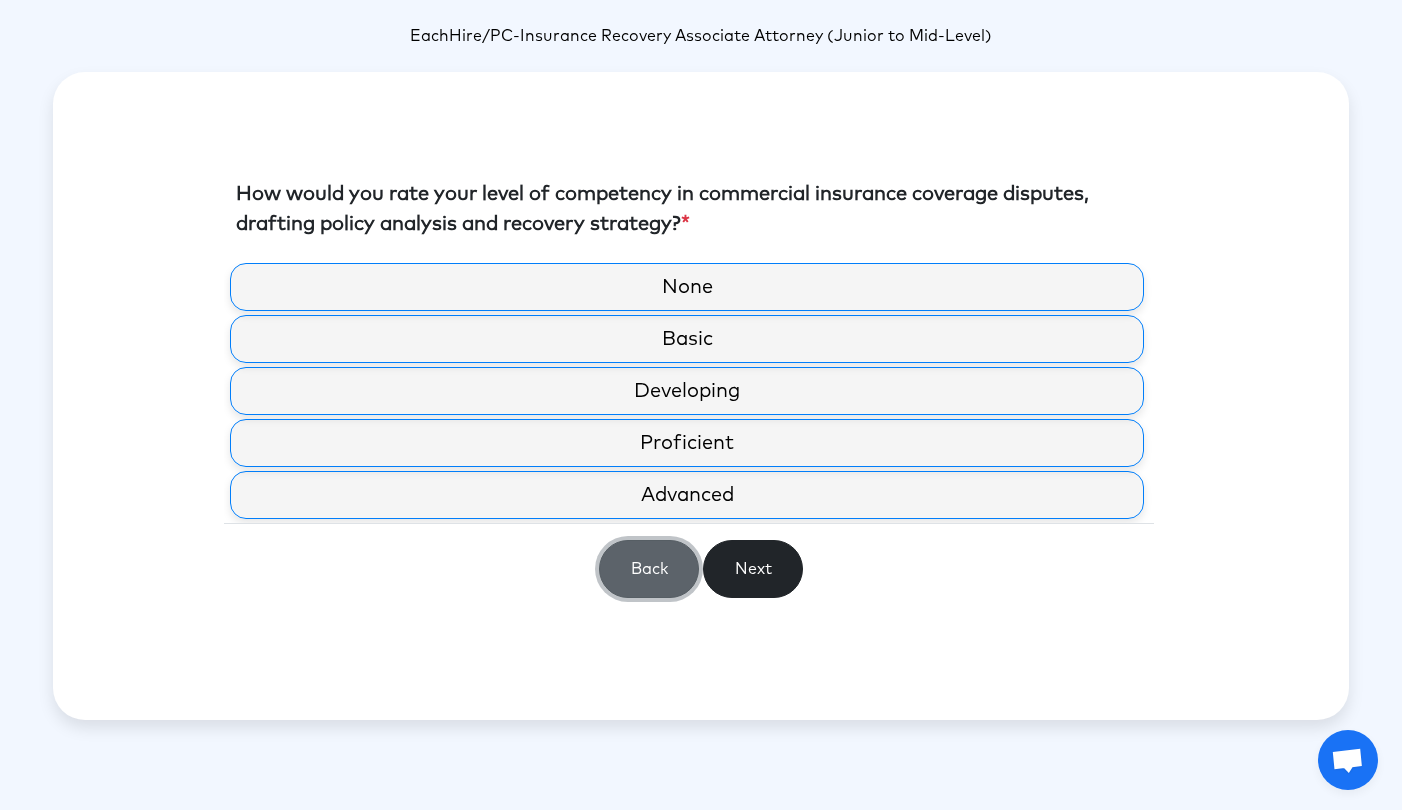 click on "Back" at bounding box center [649, 569] 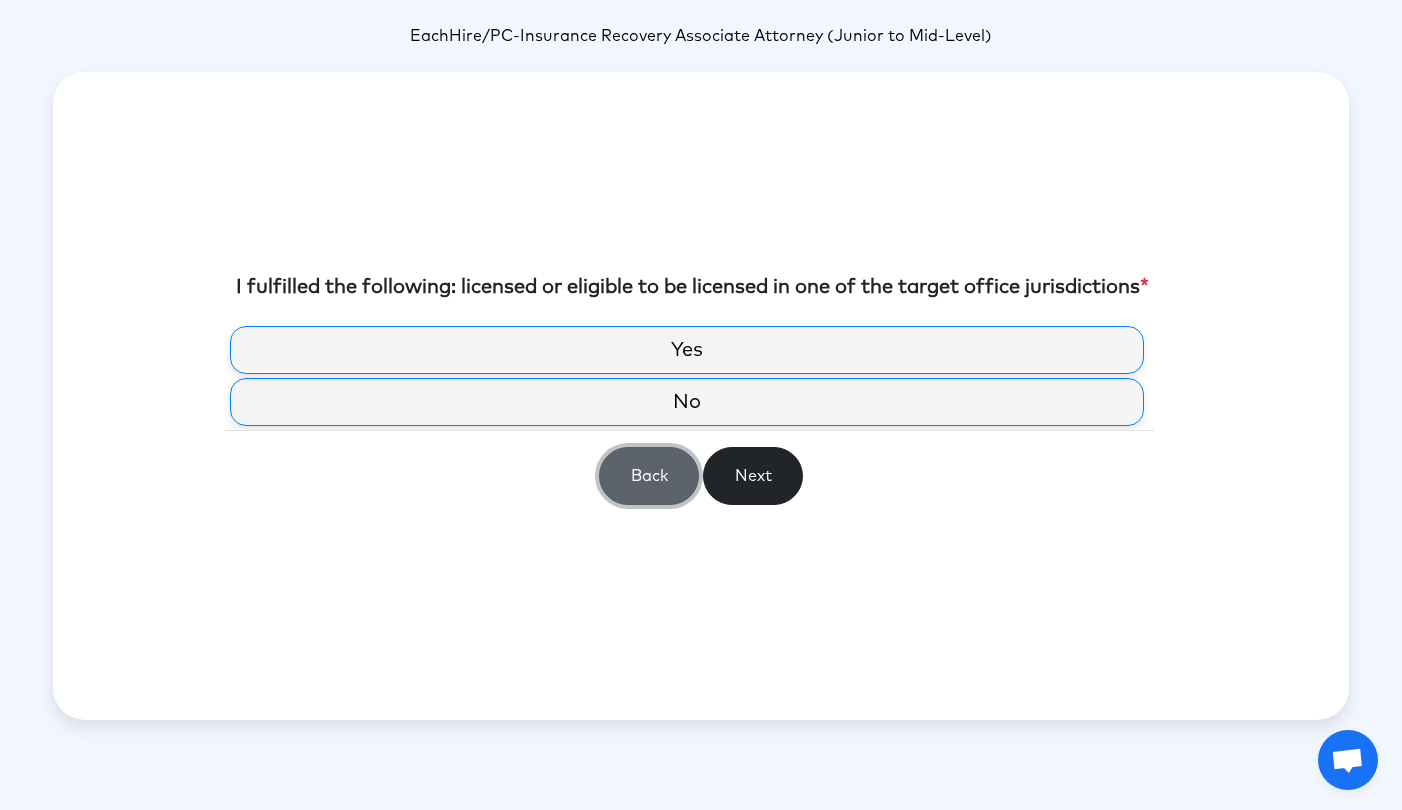 click on "Back" at bounding box center [649, 476] 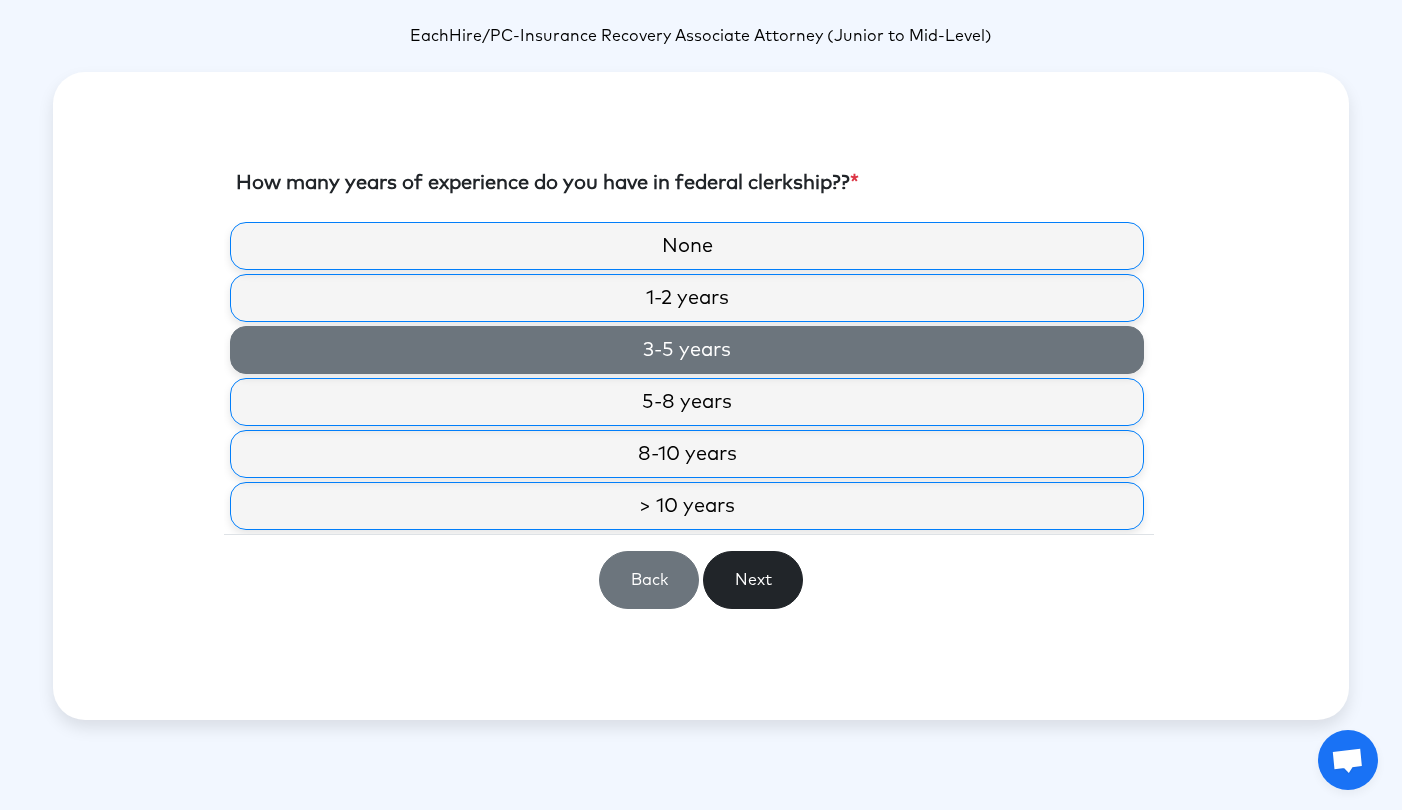 click on "3-5 years" at bounding box center [687, 350] 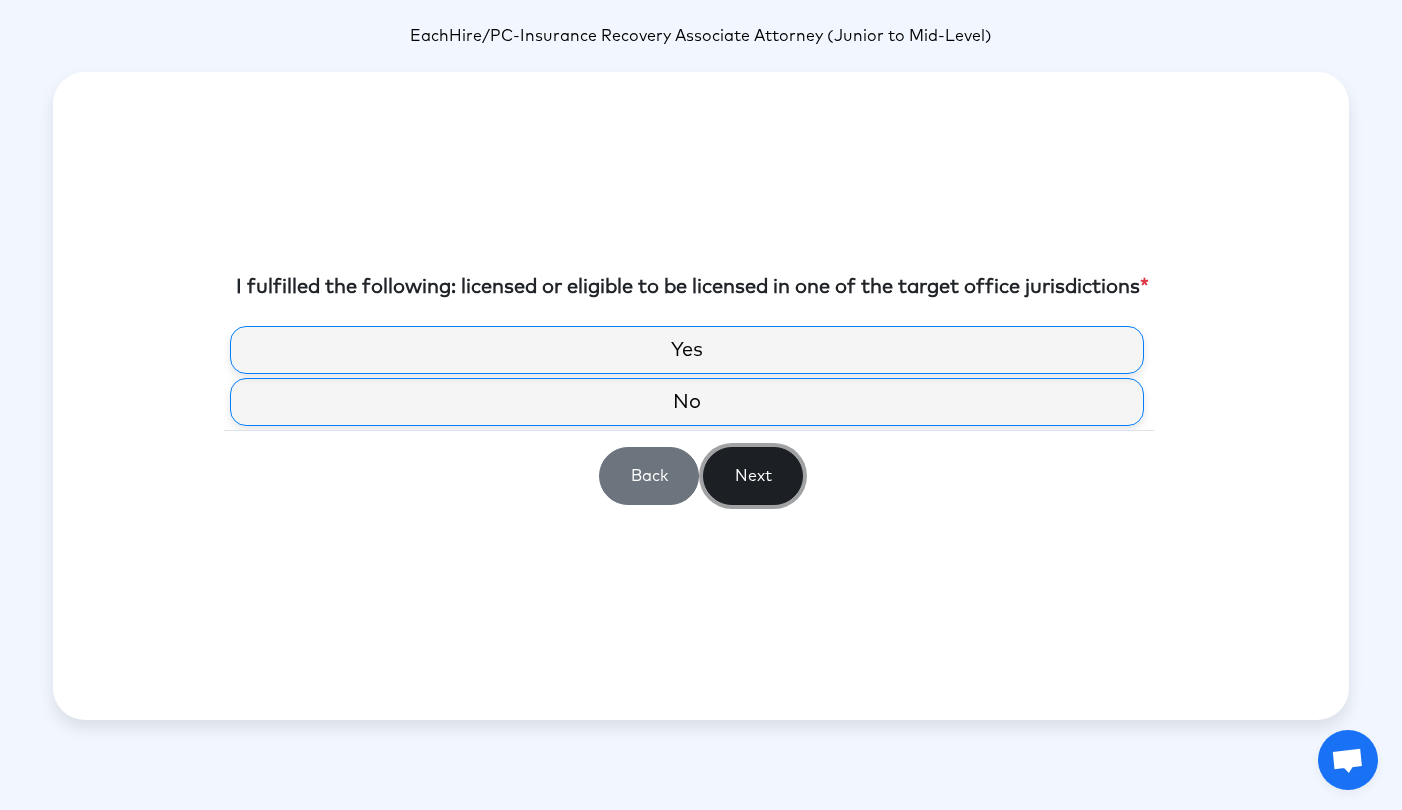click on "Next" at bounding box center (753, 476) 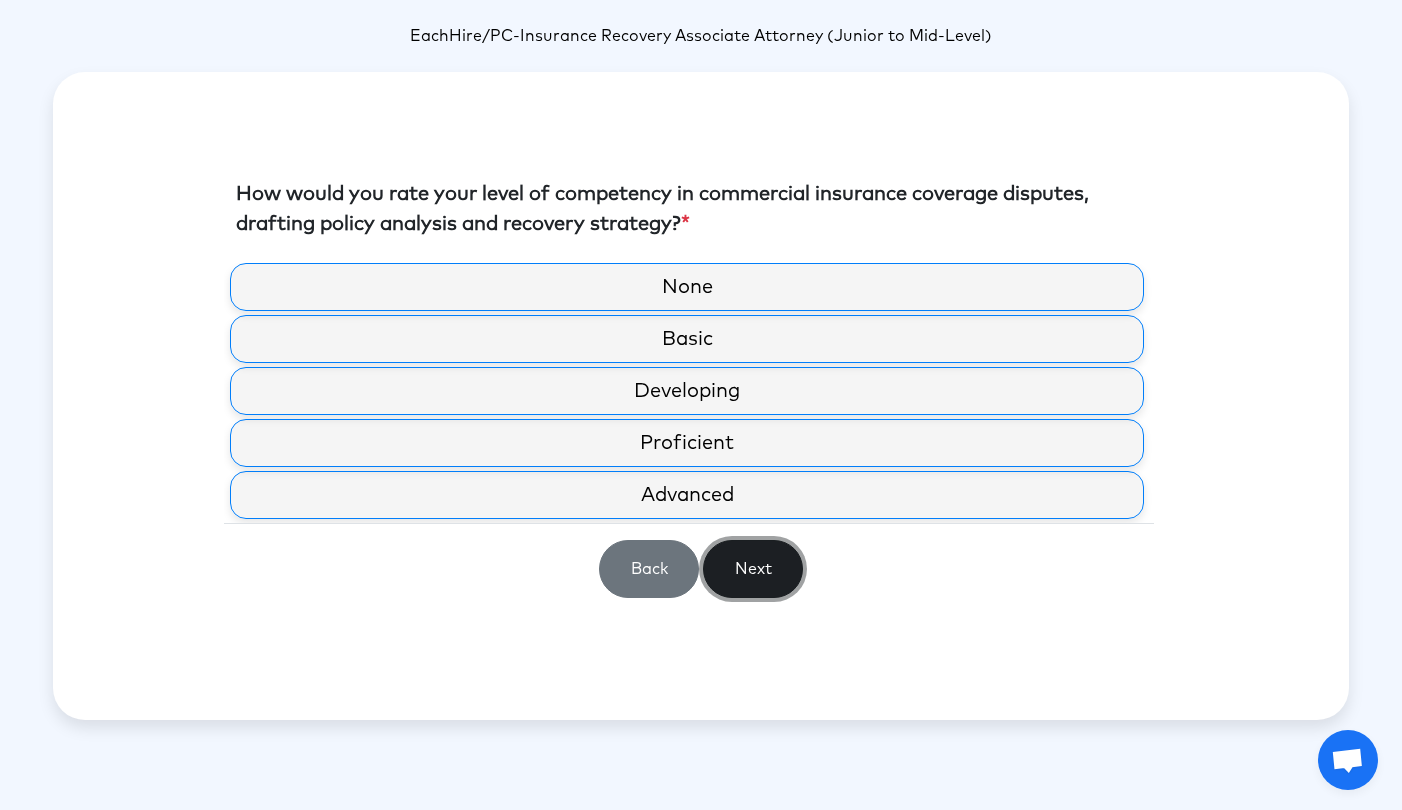 click on "Next" at bounding box center (753, 569) 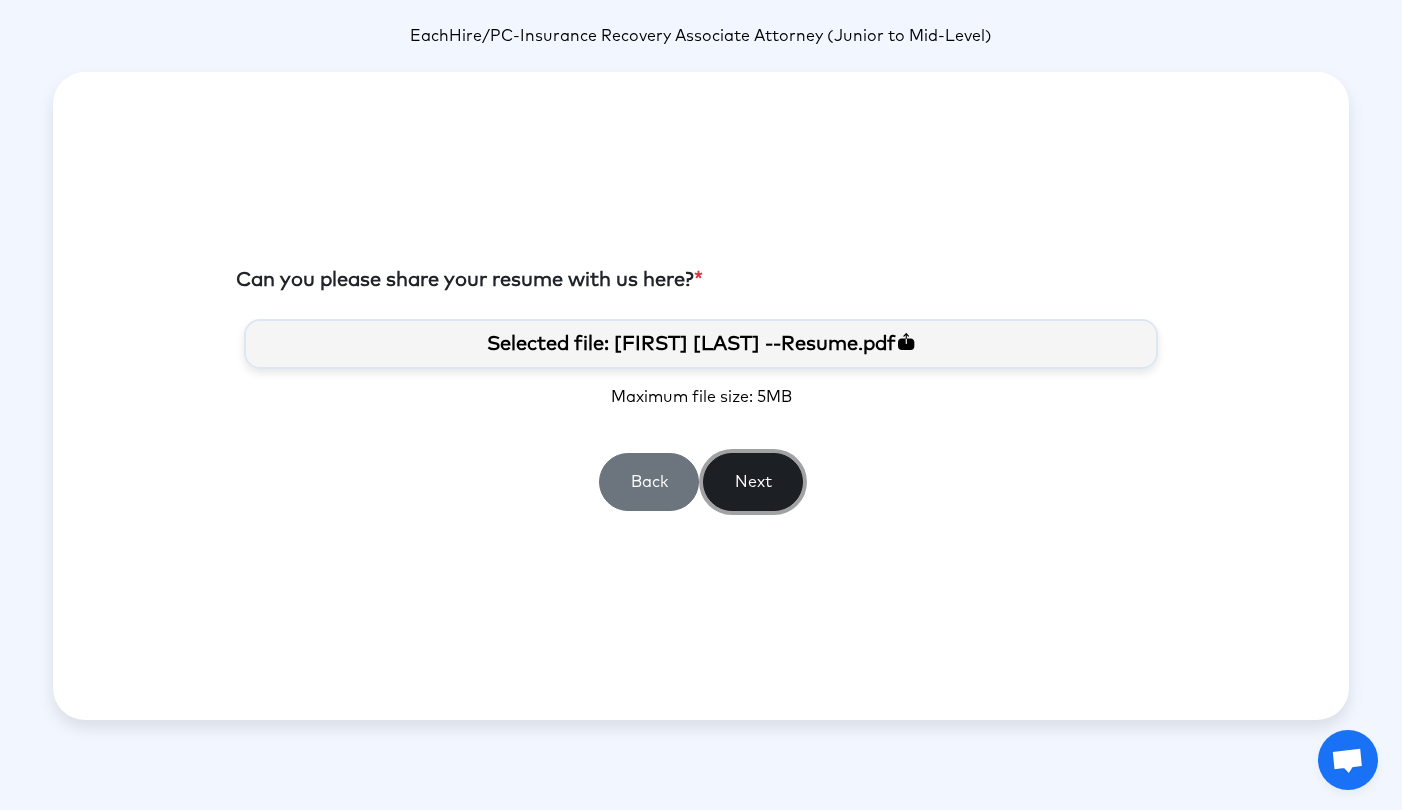 click on "Next" at bounding box center [753, 482] 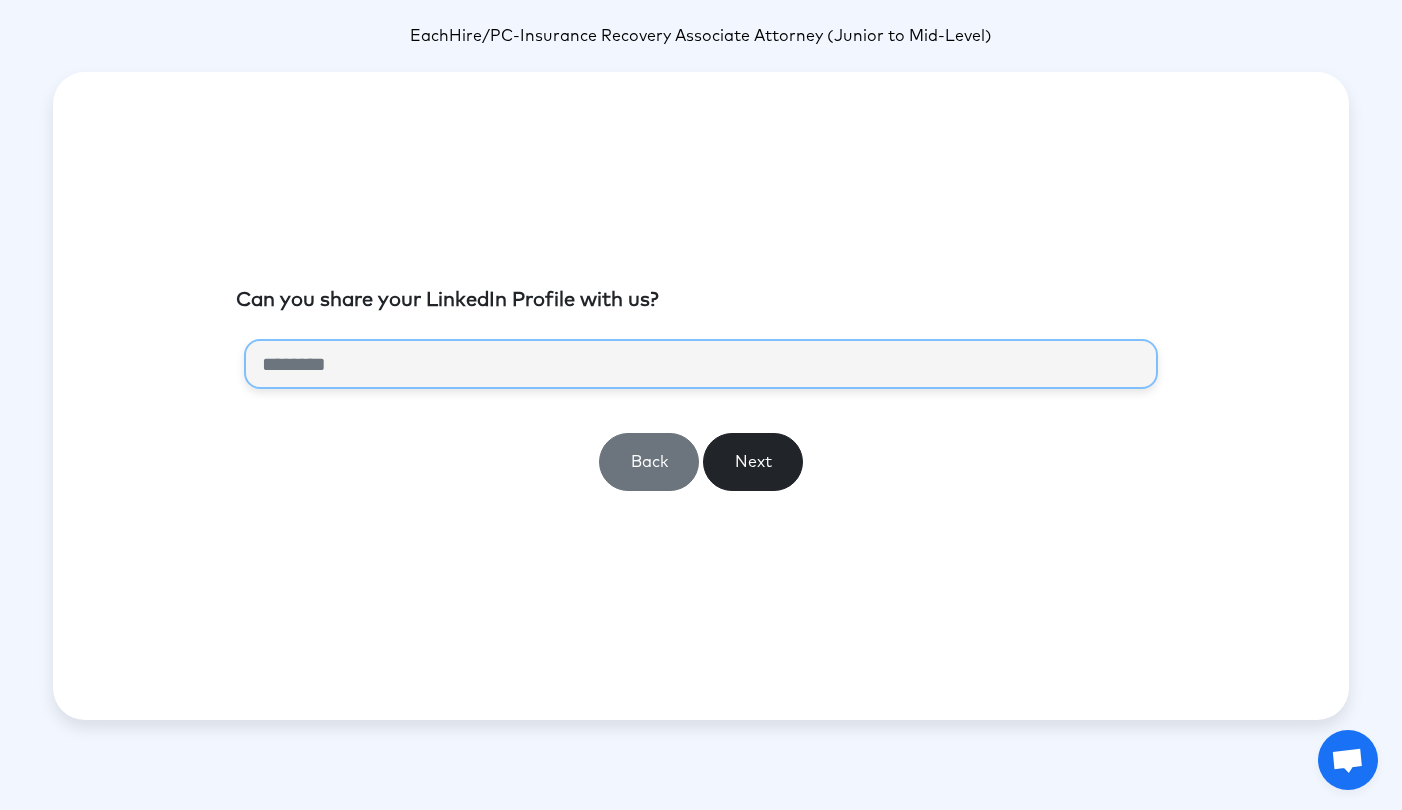 click at bounding box center [701, 364] 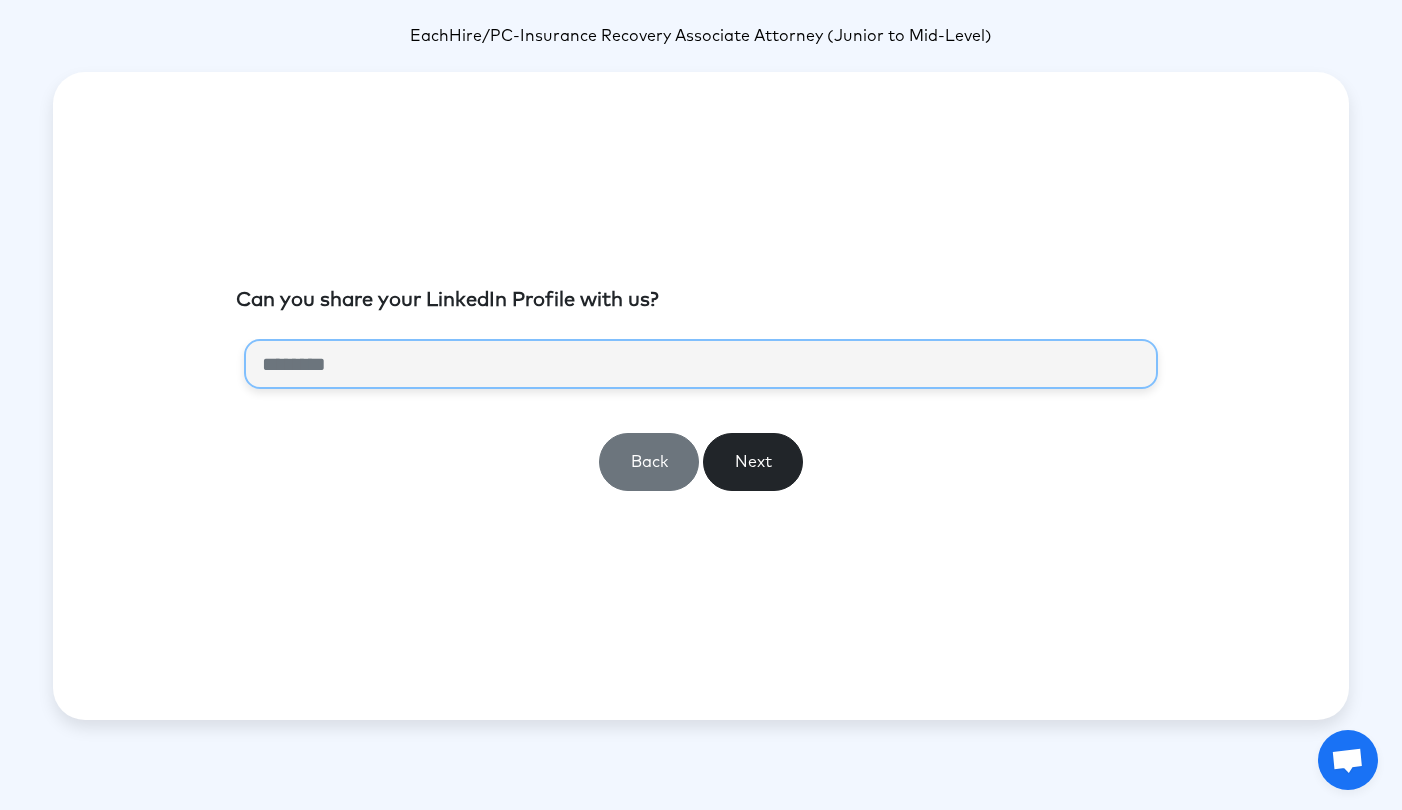 paste on "**********" 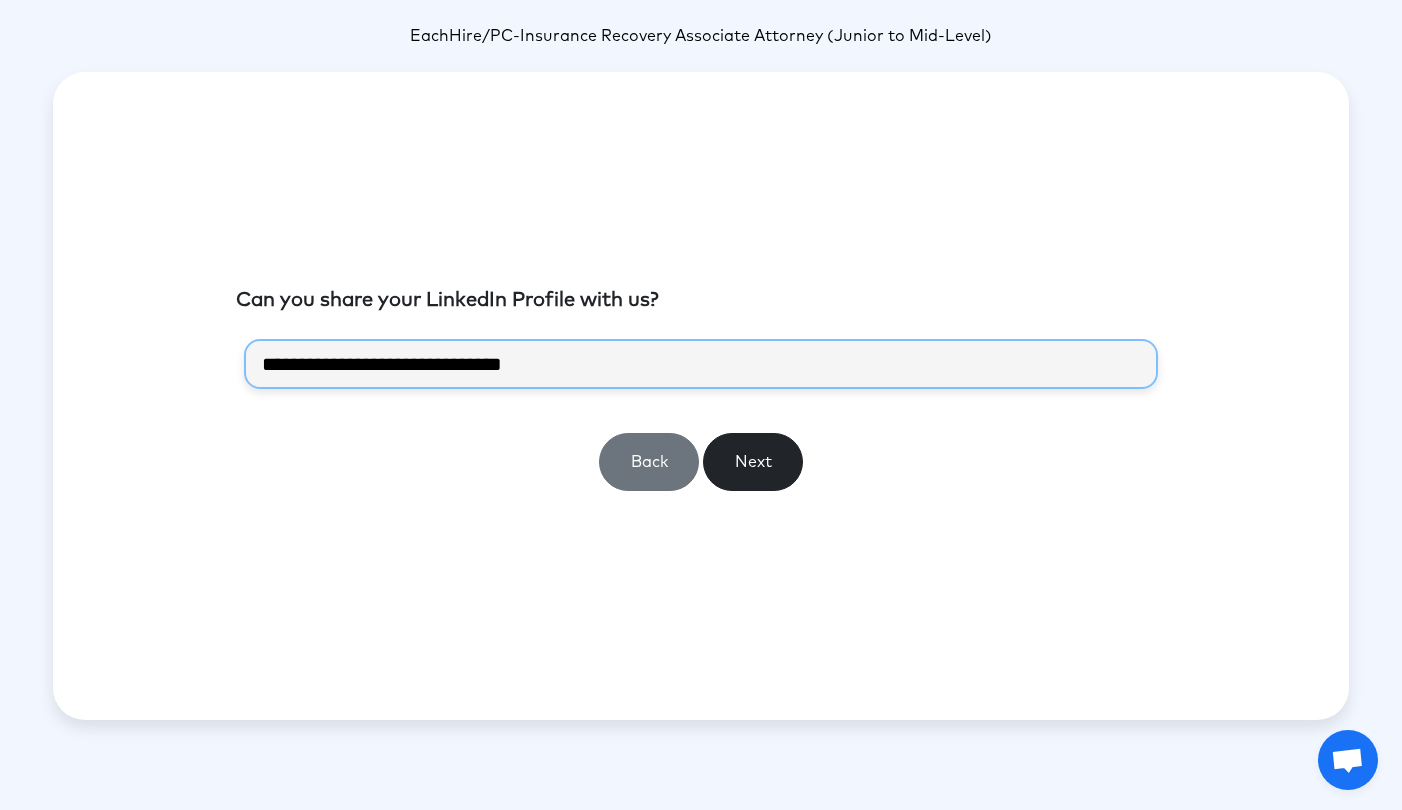 drag, startPoint x: 593, startPoint y: 361, endPoint x: 218, endPoint y: 348, distance: 375.22528 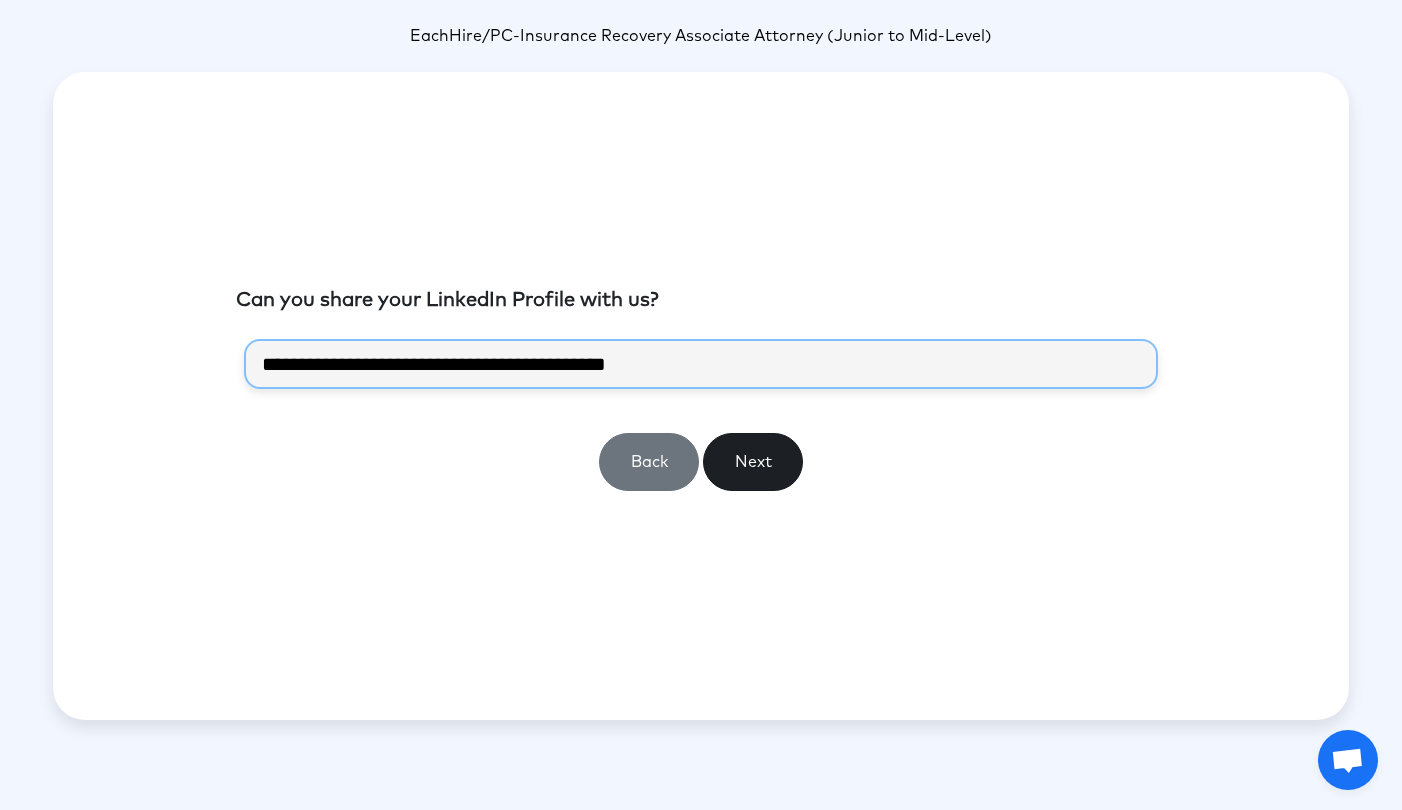 type on "**********" 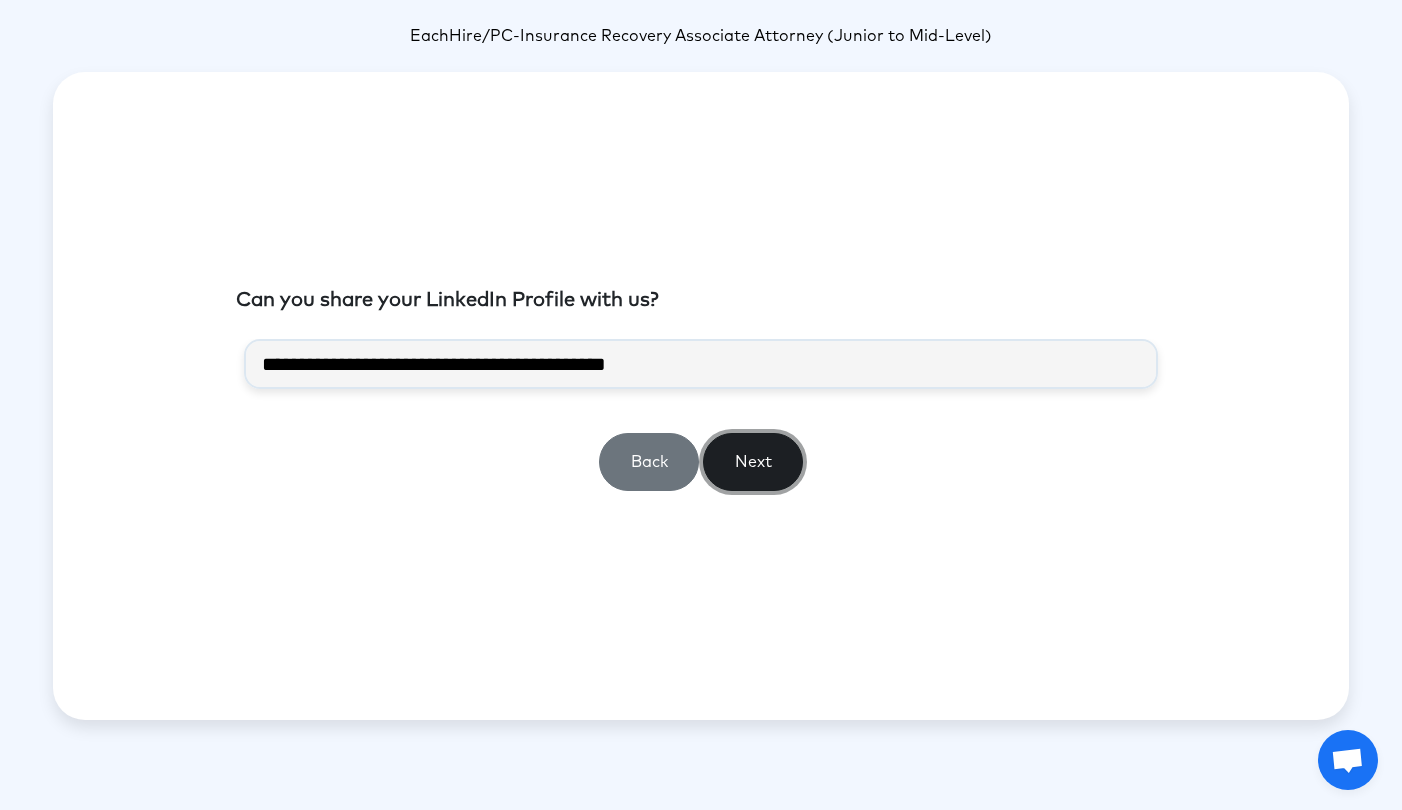 click on "Next" at bounding box center [753, 462] 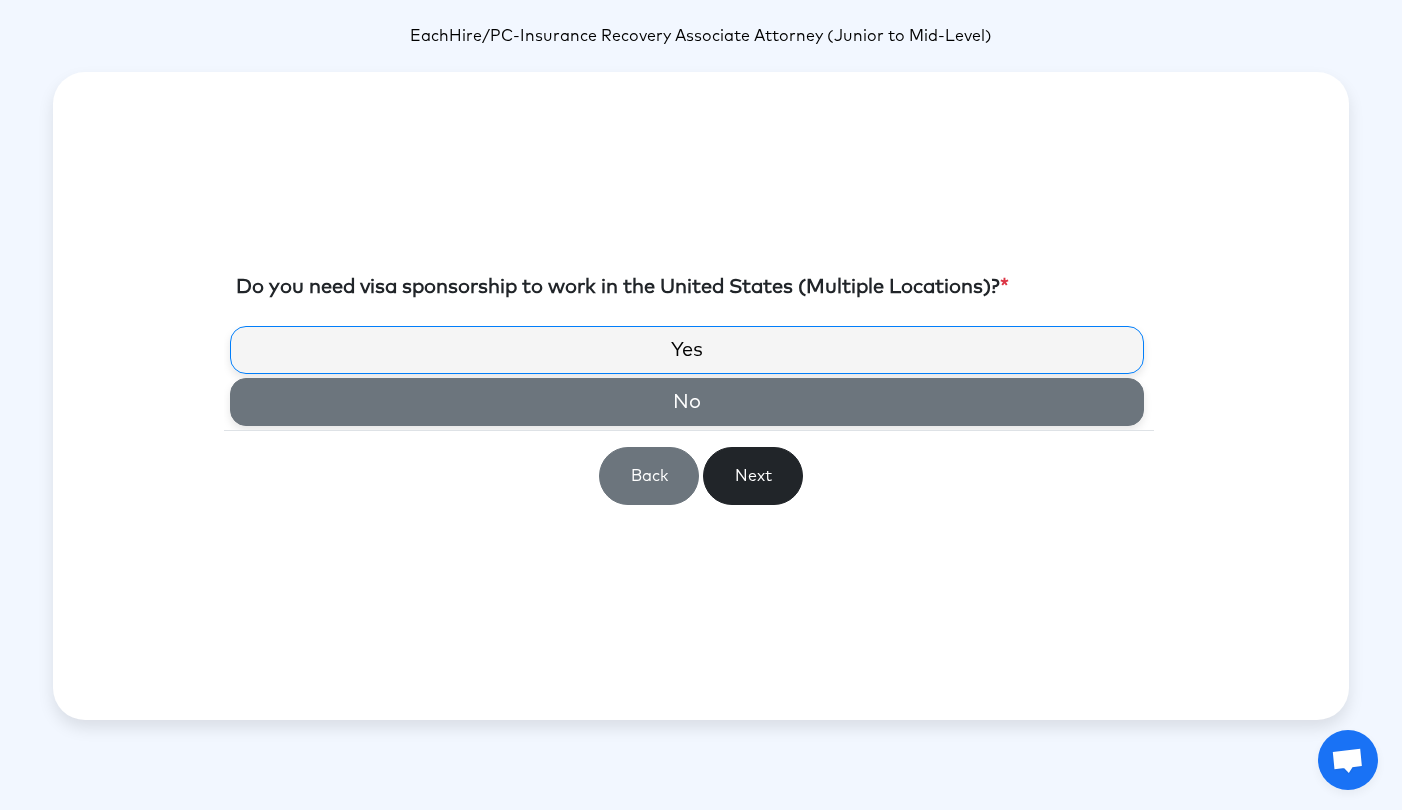 click on "No" at bounding box center [687, 402] 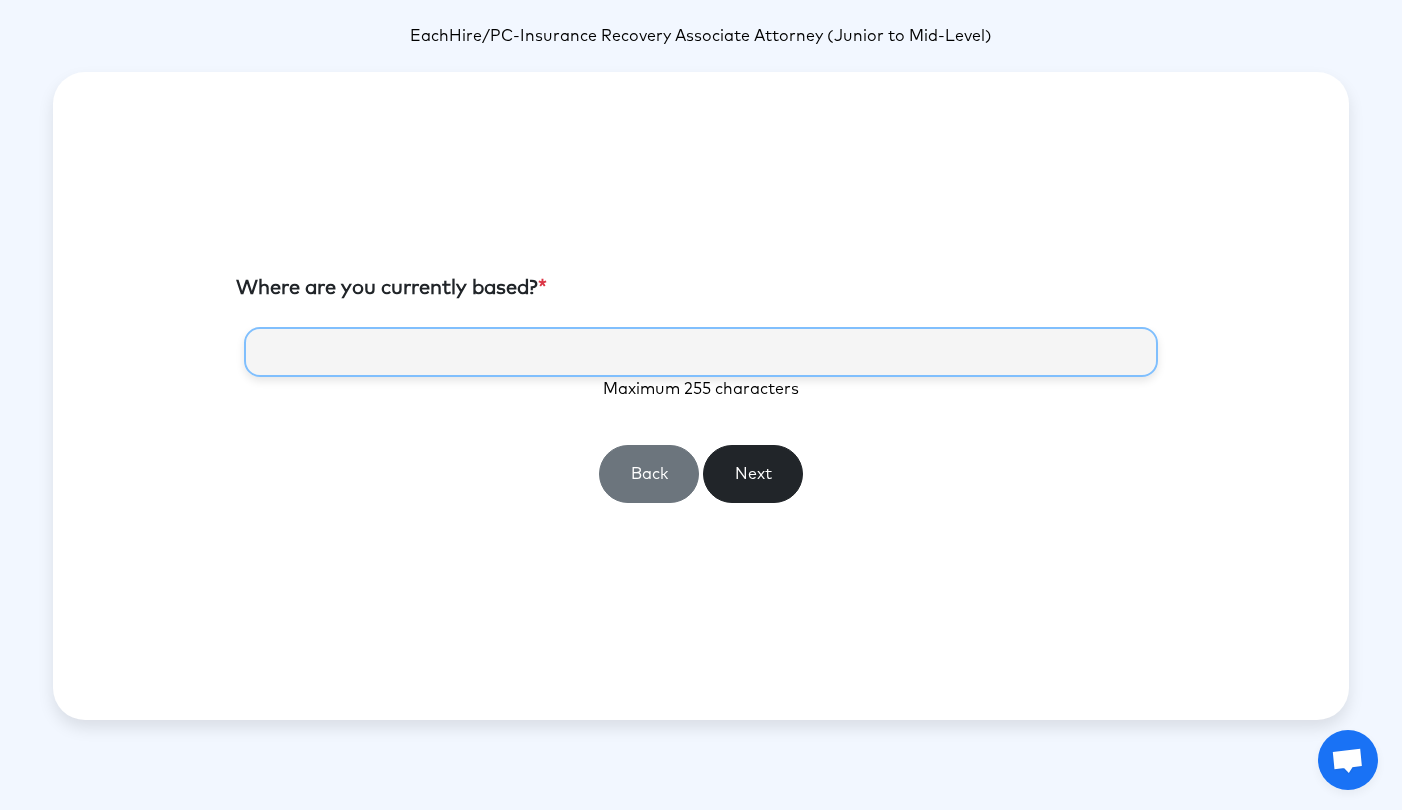 click at bounding box center (701, 352) 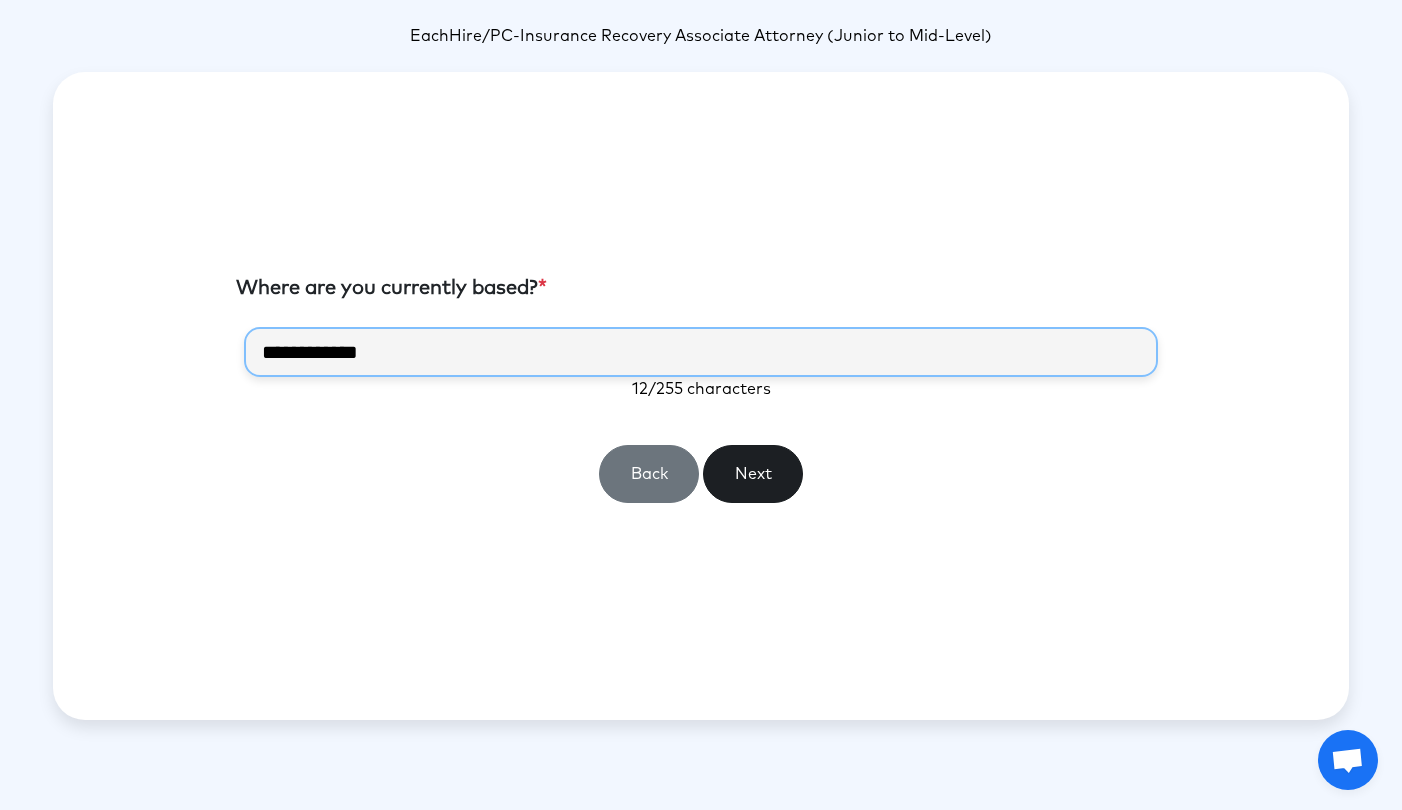 type on "**********" 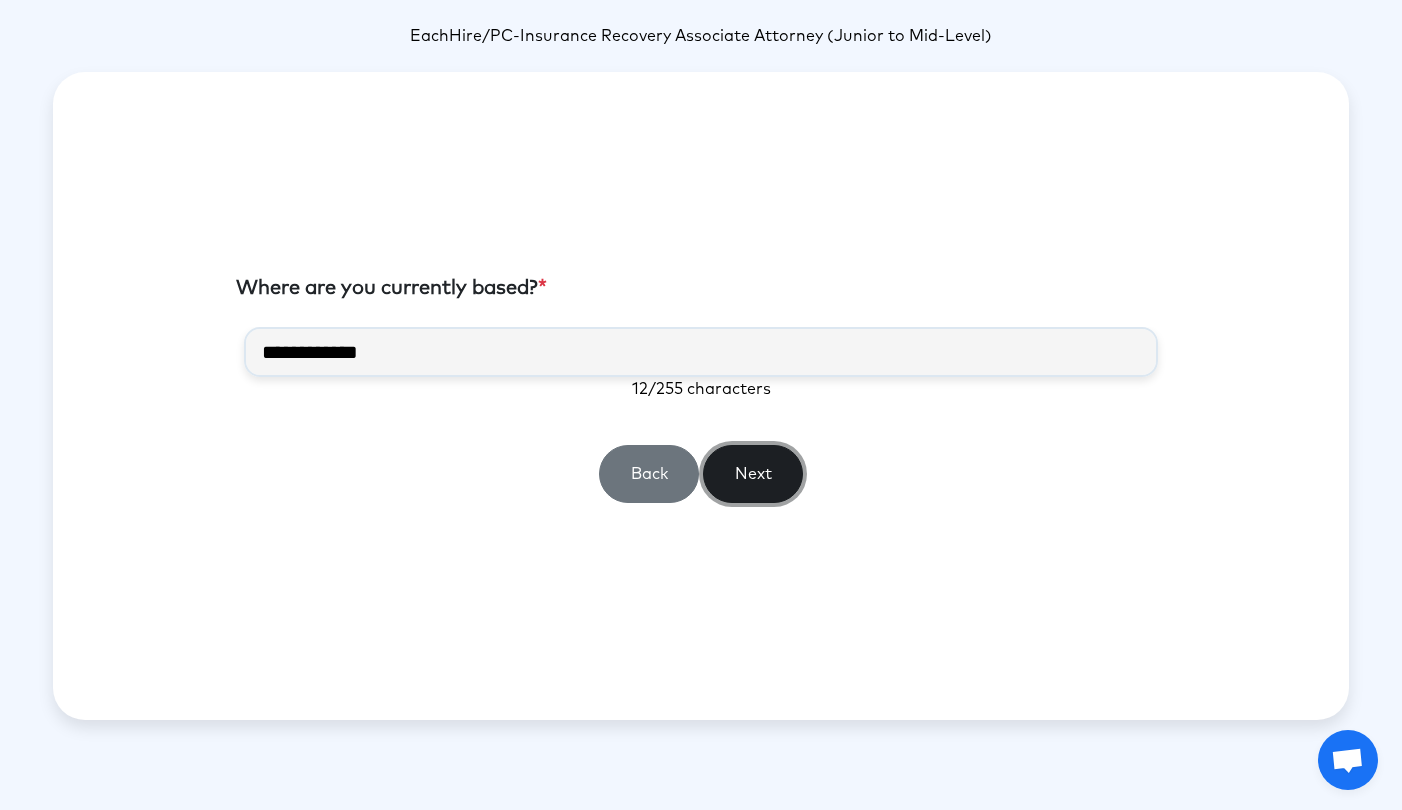 click on "Next" at bounding box center (753, 474) 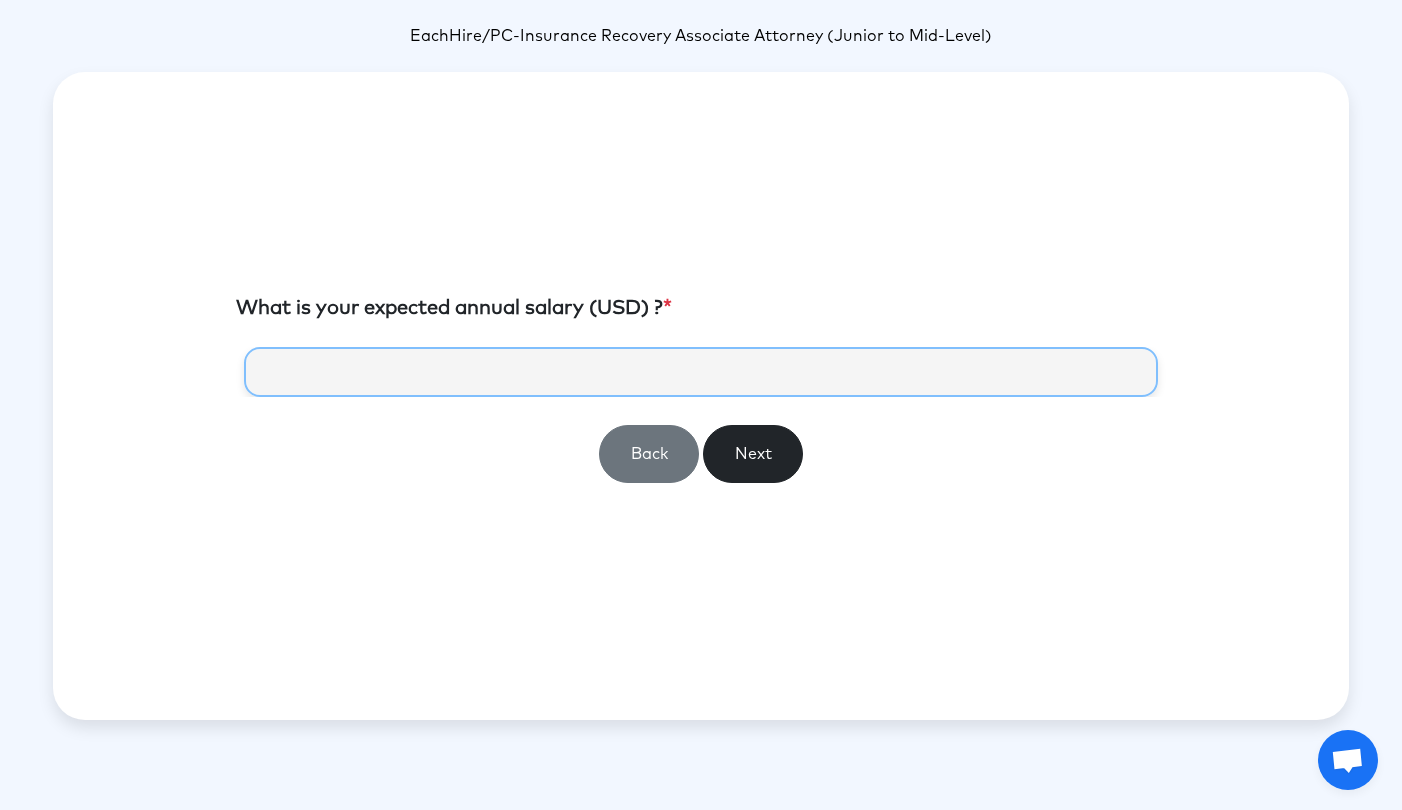 click at bounding box center [701, 372] 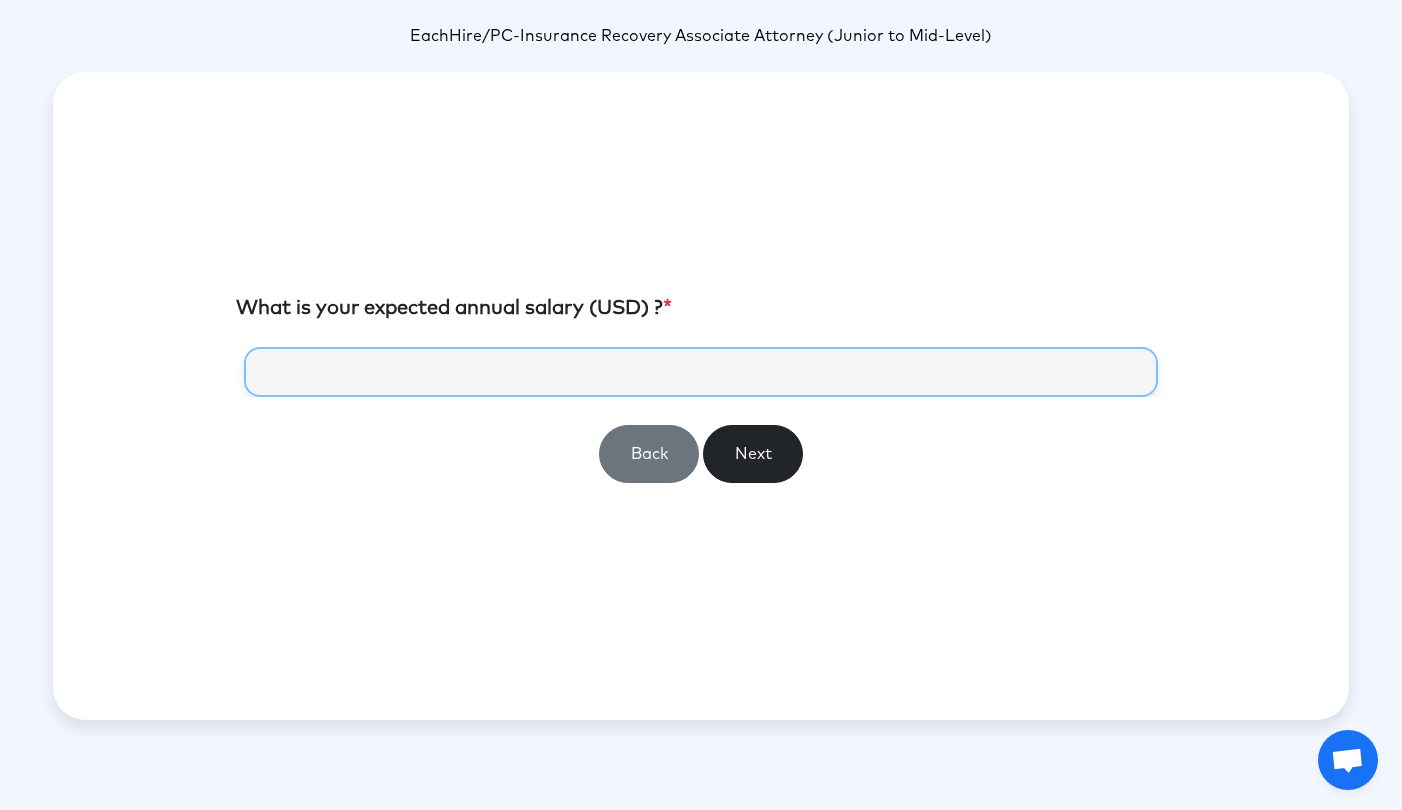 click on "******" at bounding box center [701, 372] 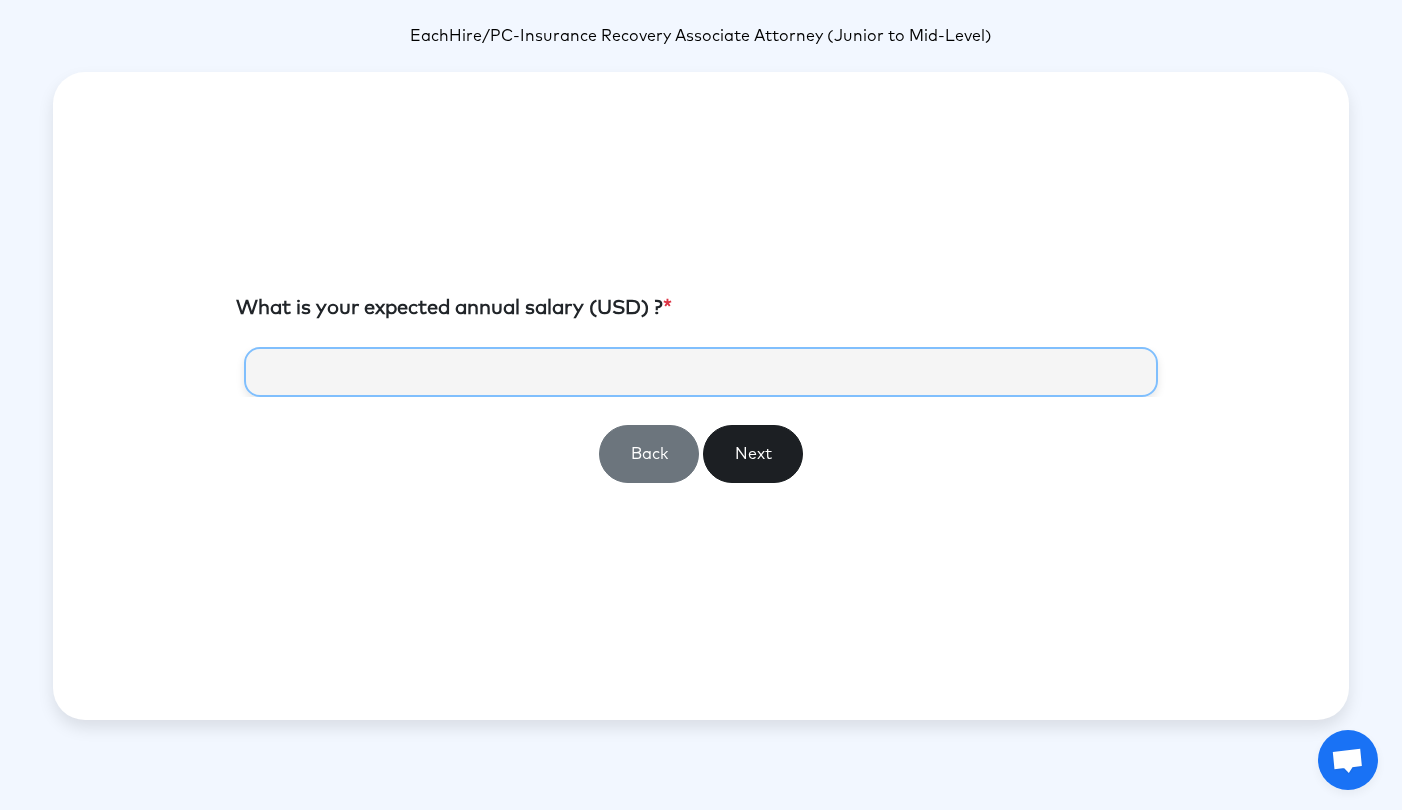 type on "******" 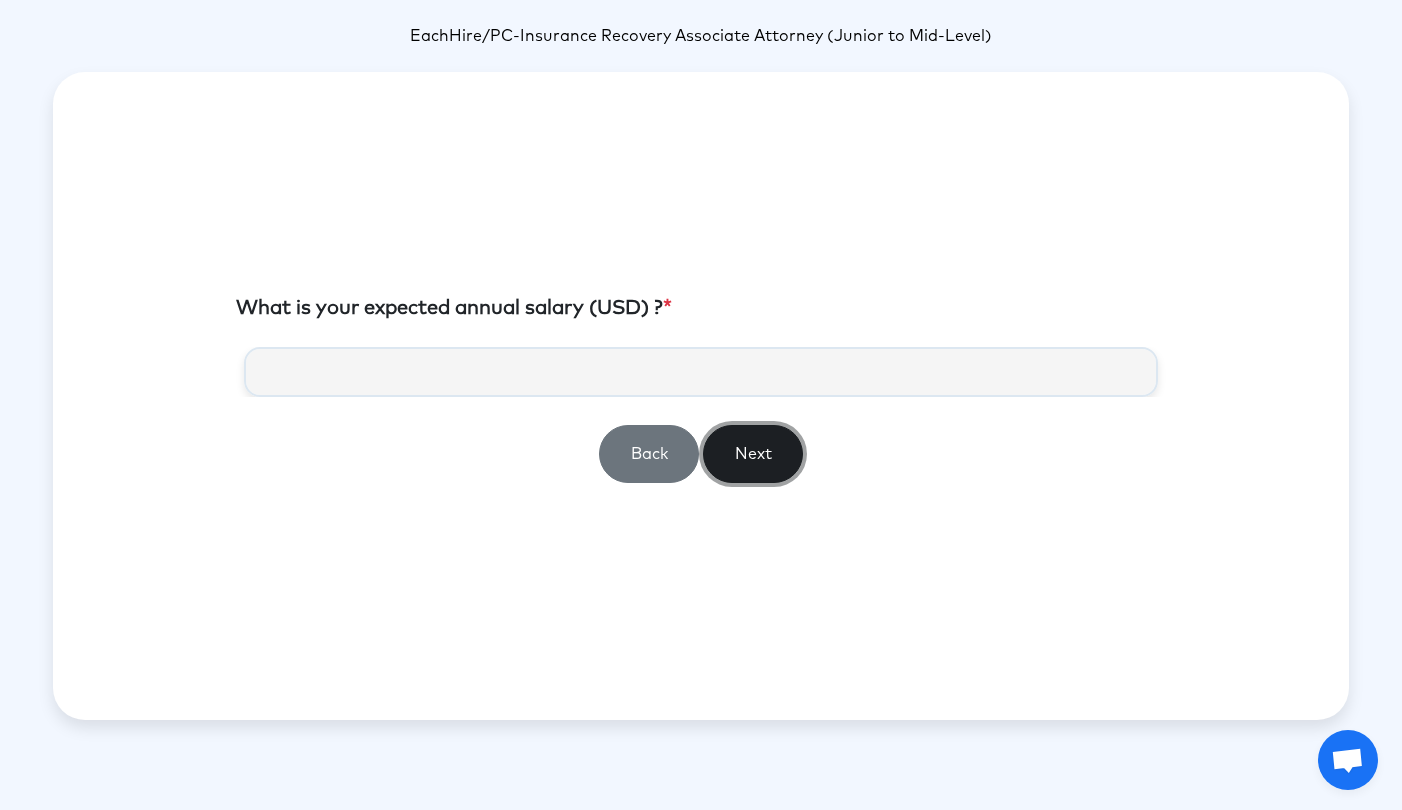 click on "Next" at bounding box center [753, 454] 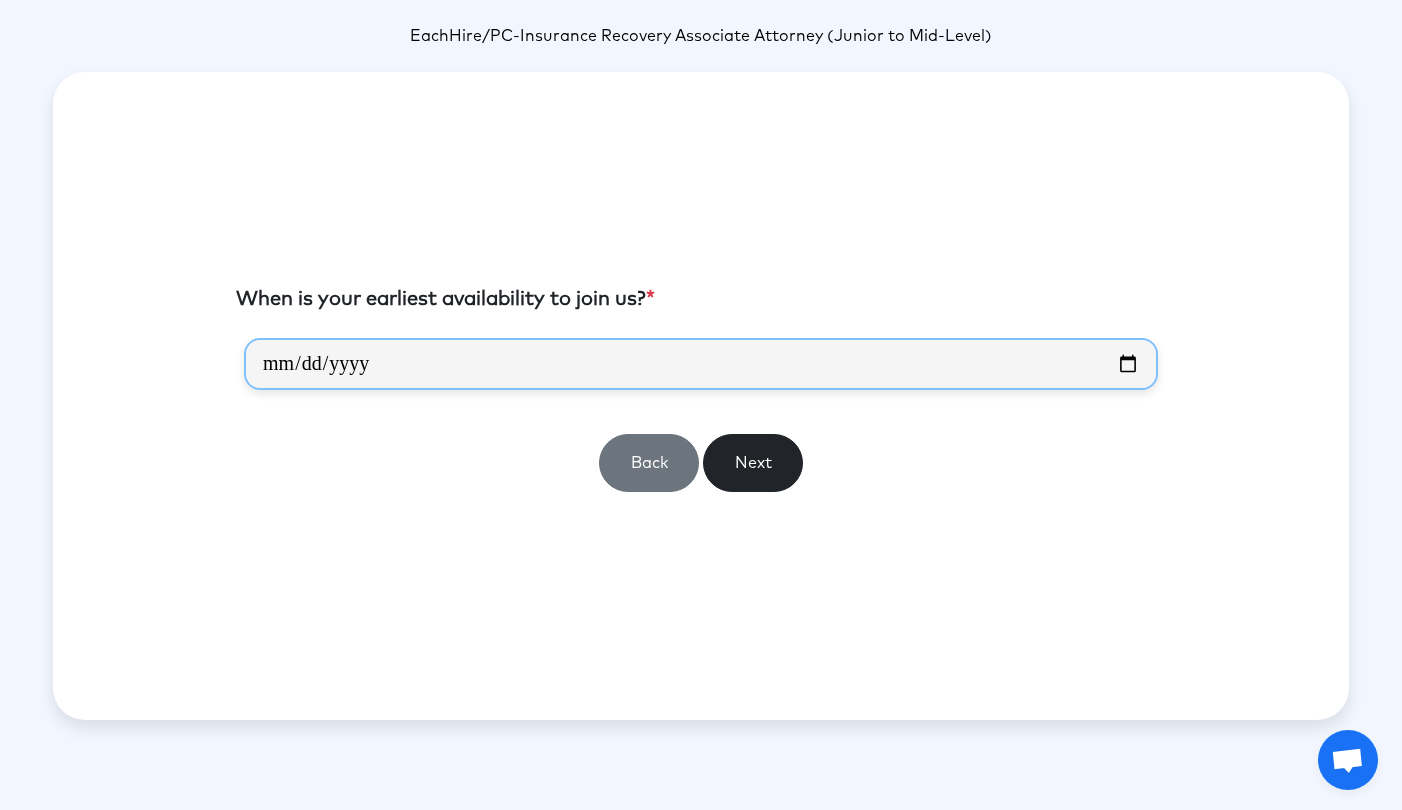 click at bounding box center [701, 364] 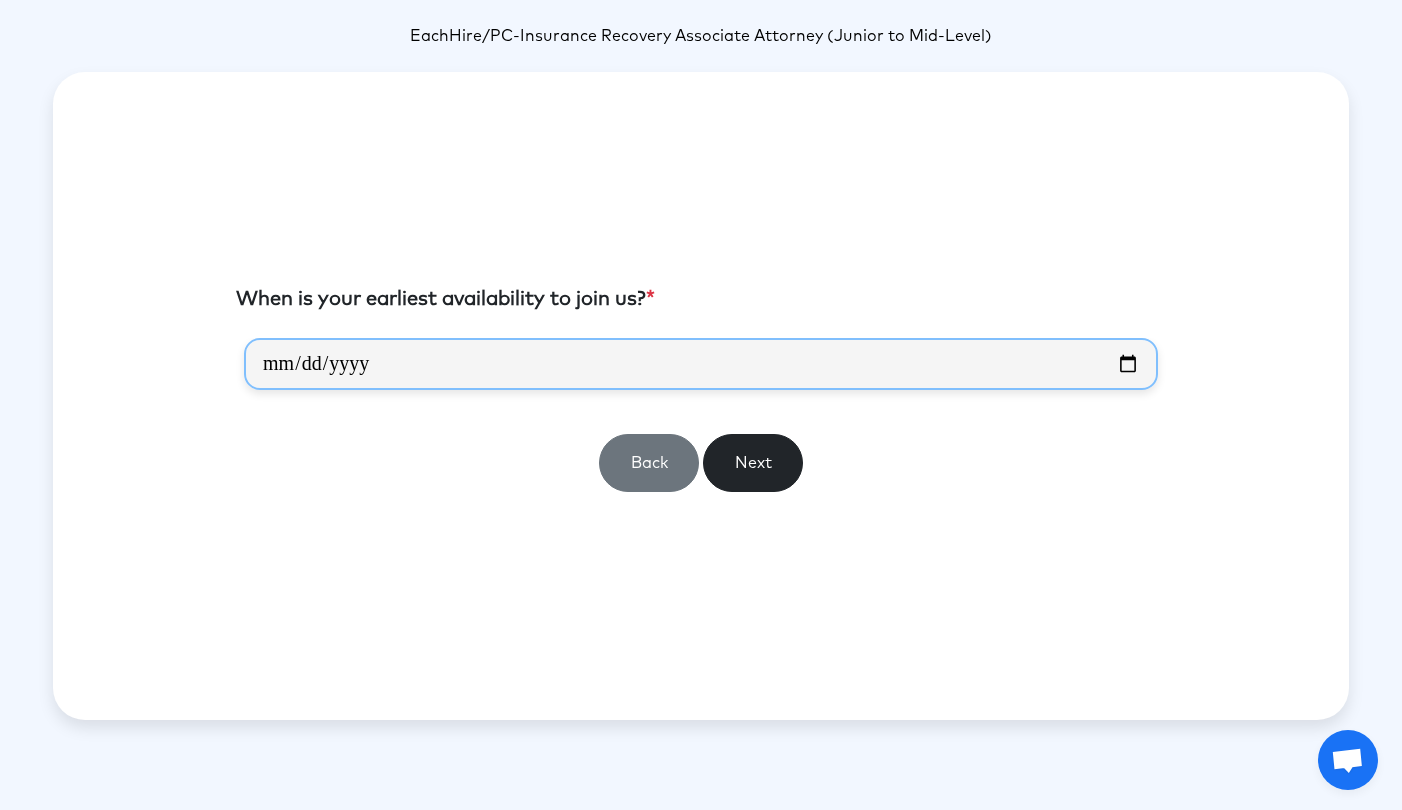 click at bounding box center (701, 364) 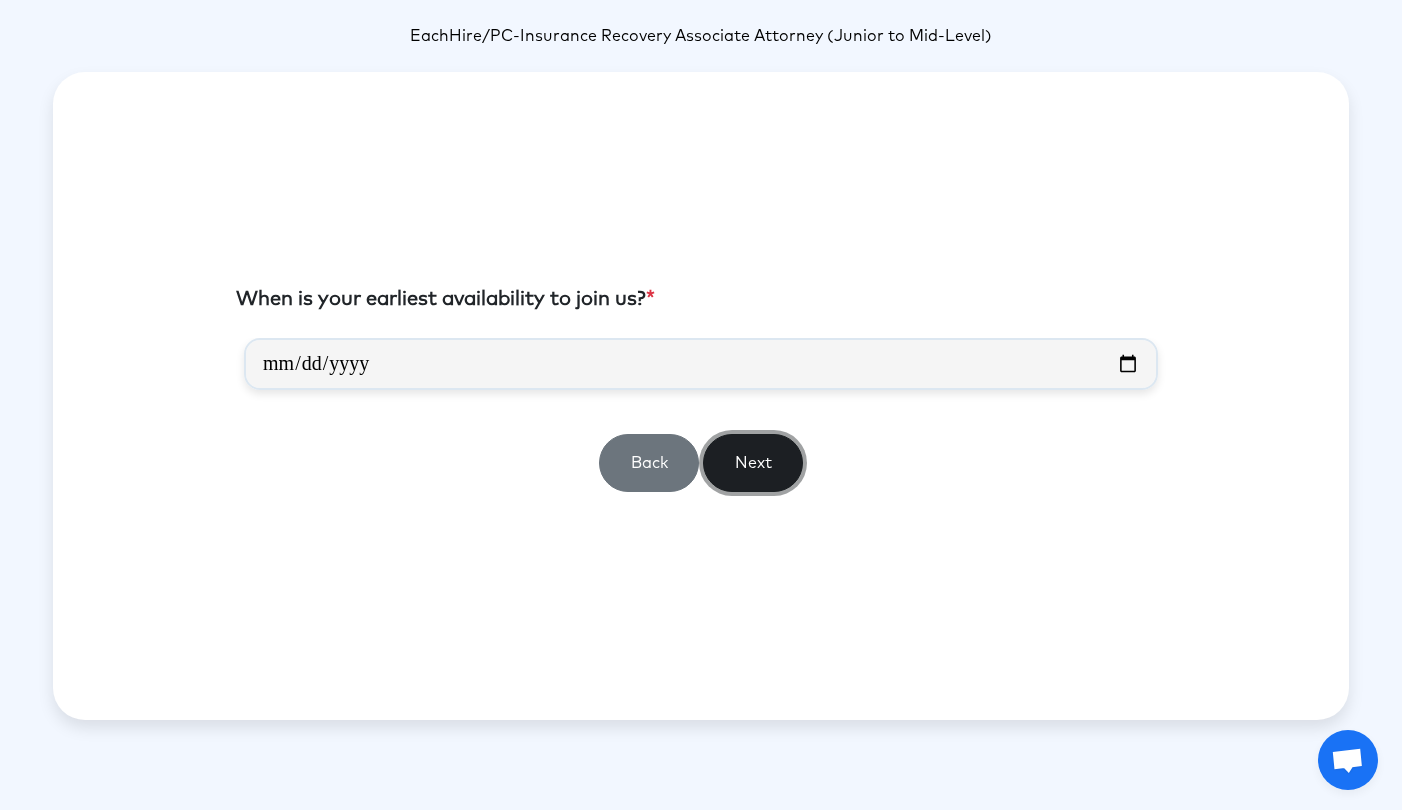 click on "Next" at bounding box center (753, 463) 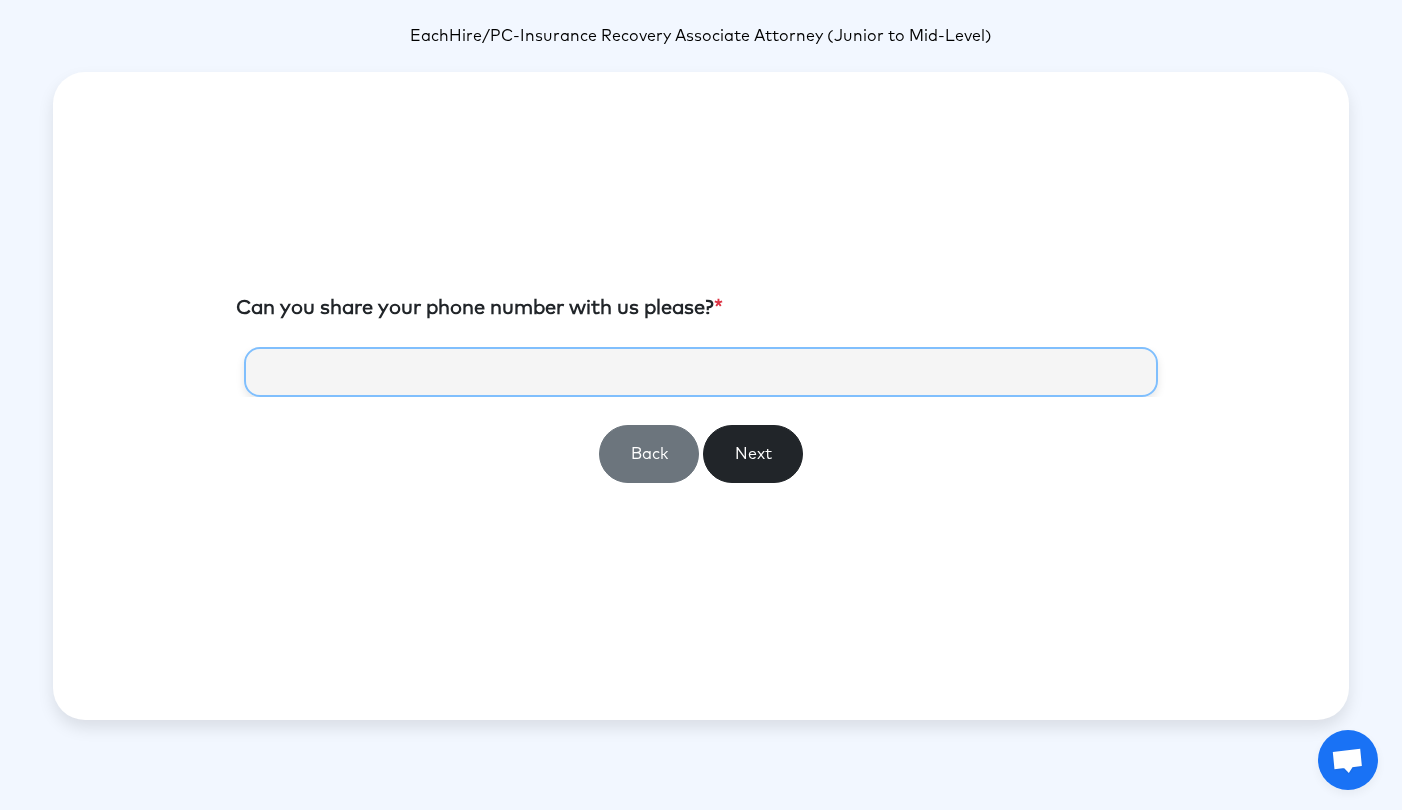 click at bounding box center [701, 372] 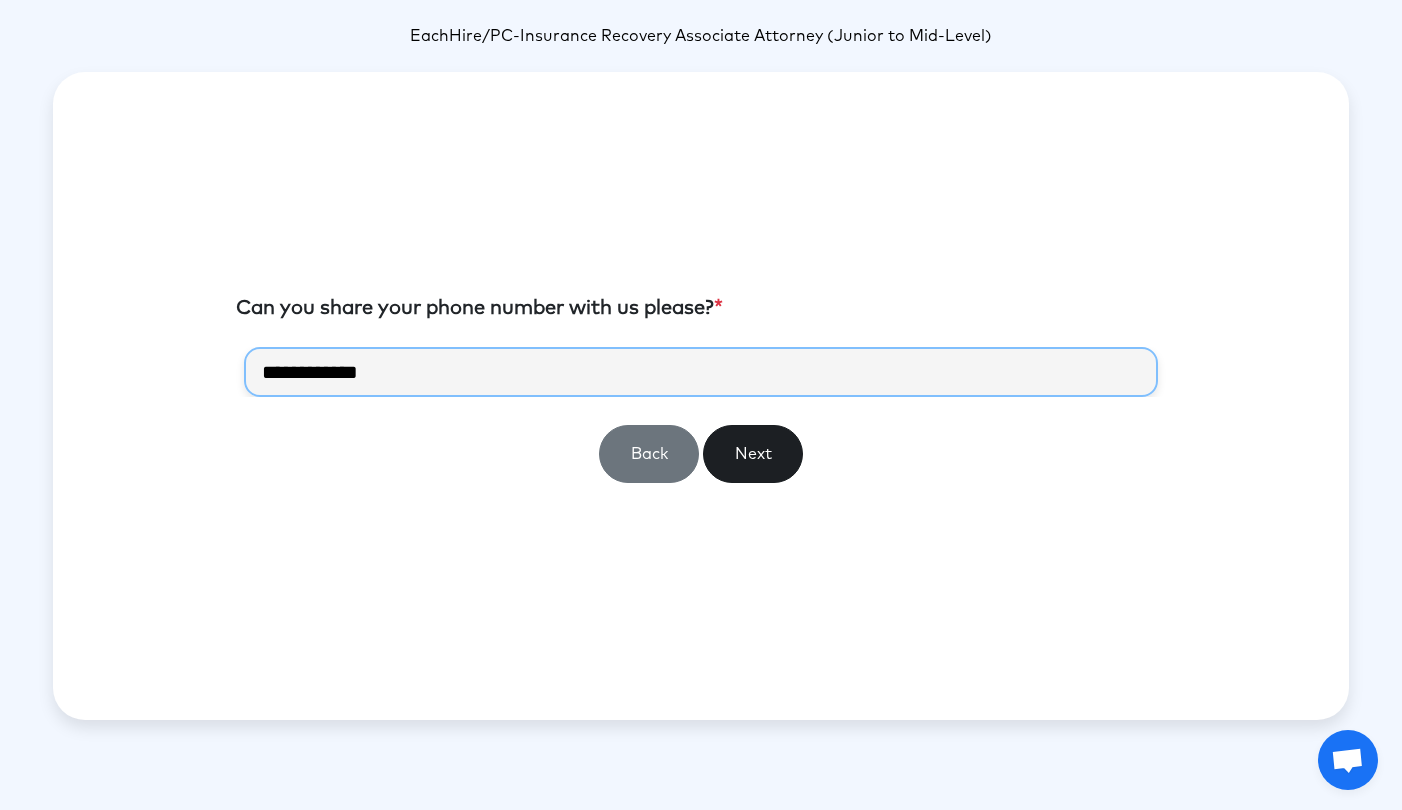 type on "**********" 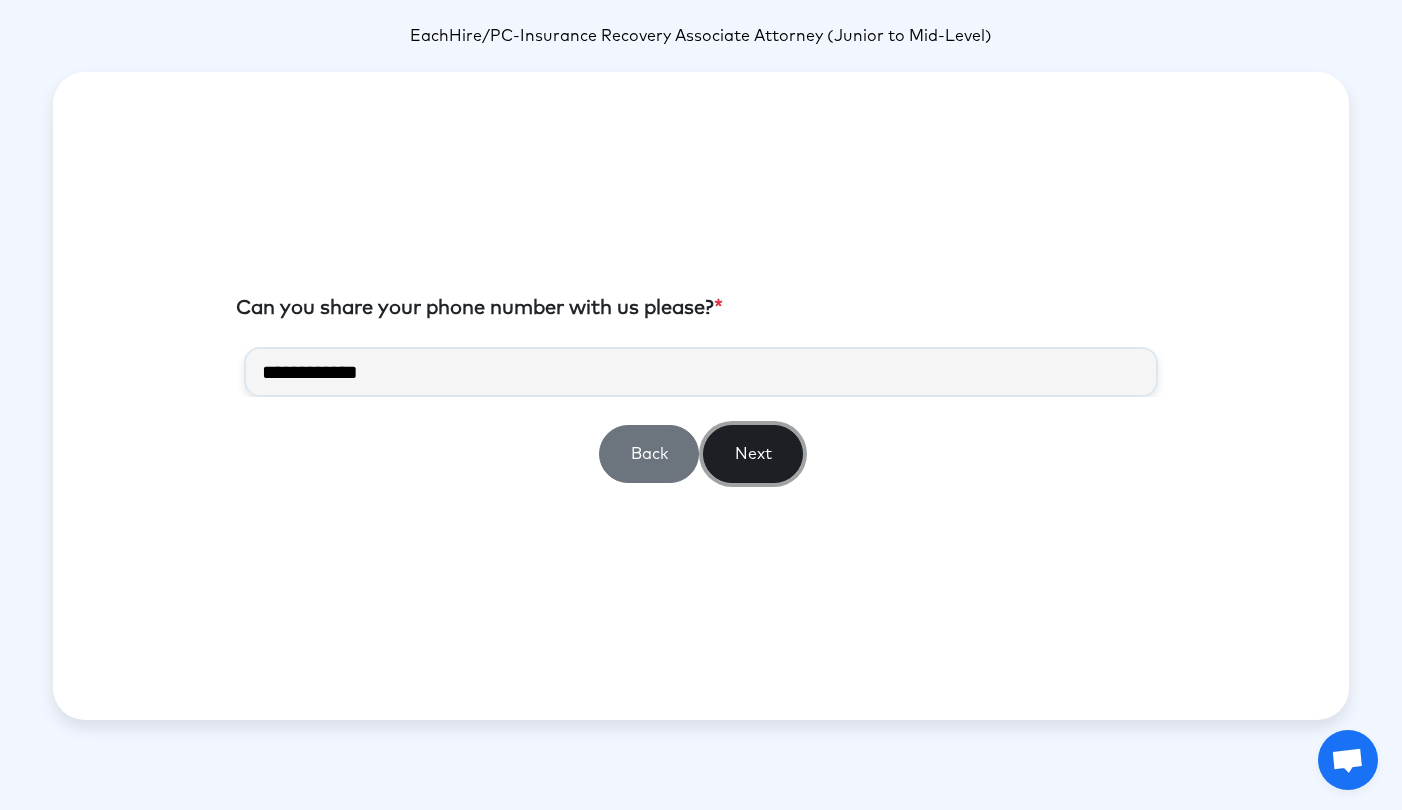 click on "Next" at bounding box center [753, 454] 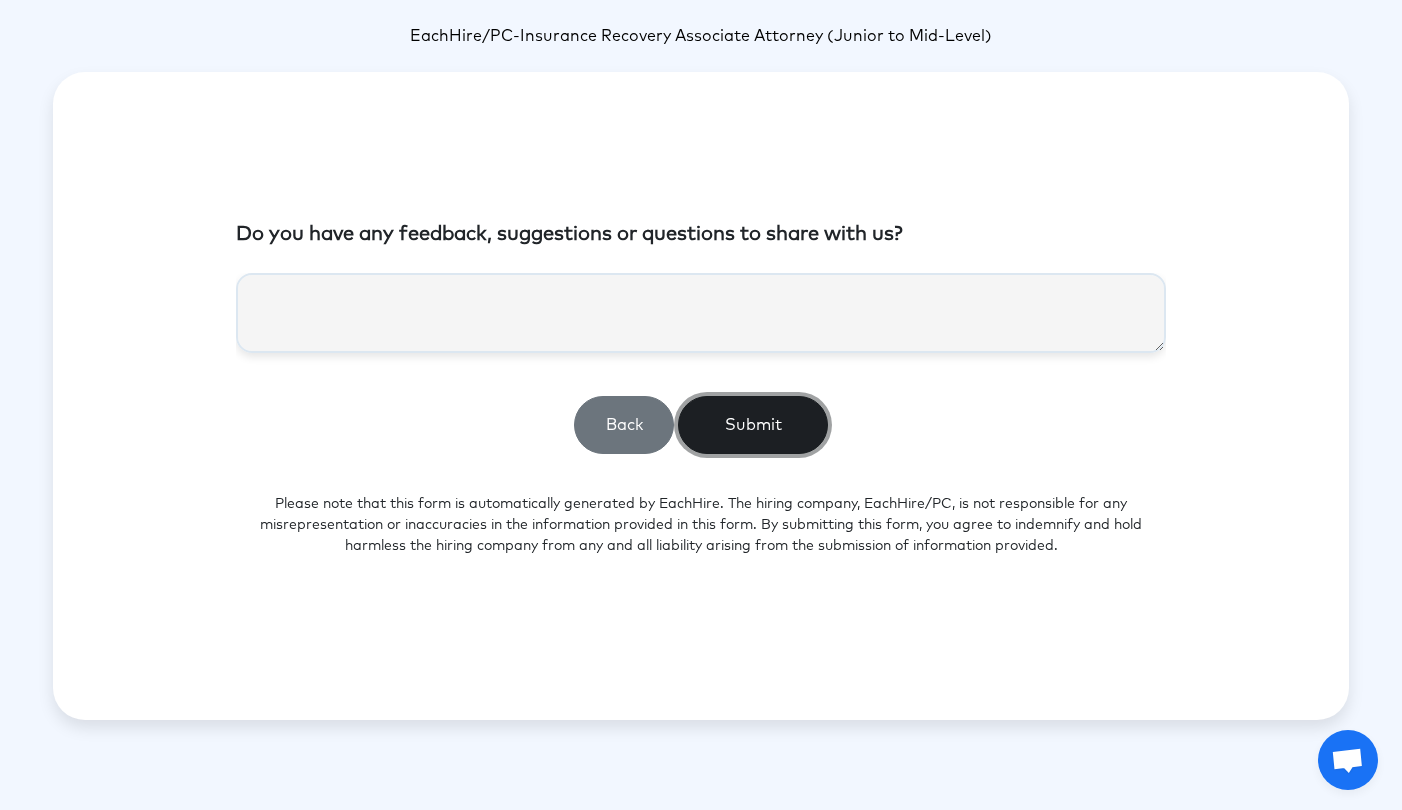 click on "Submit" at bounding box center [753, 425] 